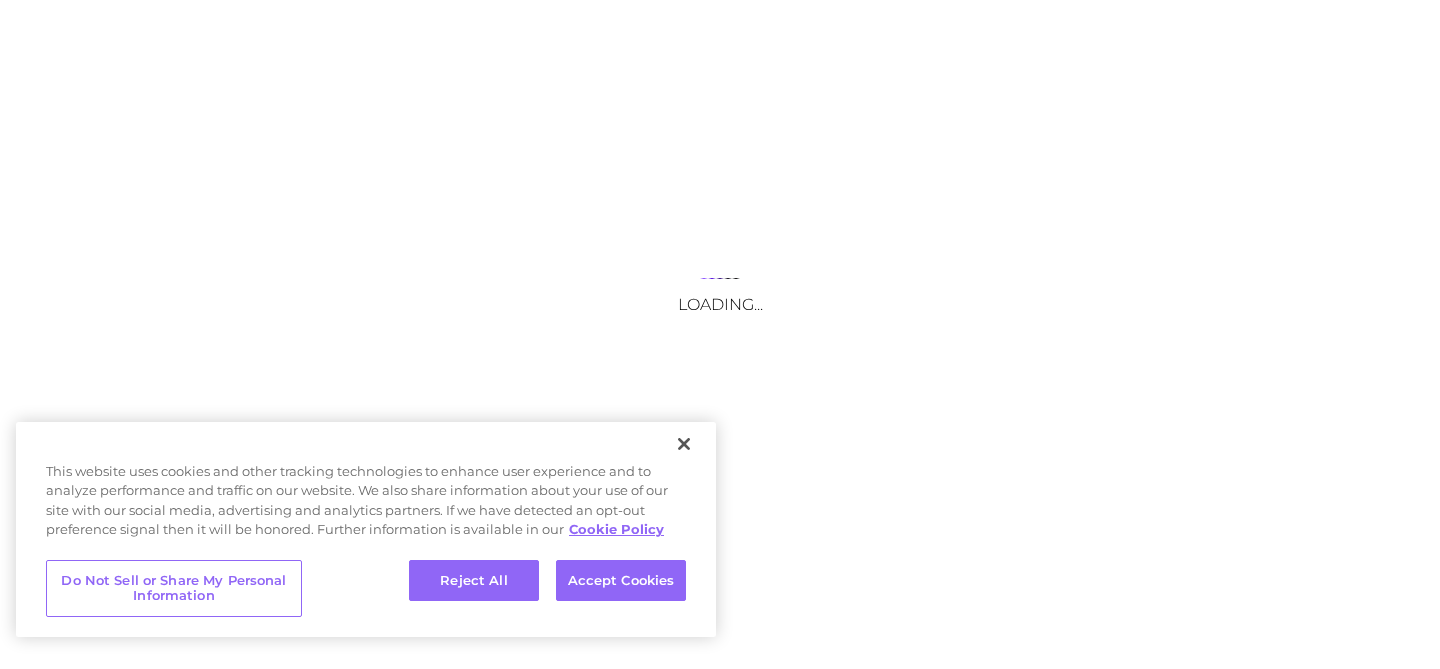scroll, scrollTop: 0, scrollLeft: 0, axis: both 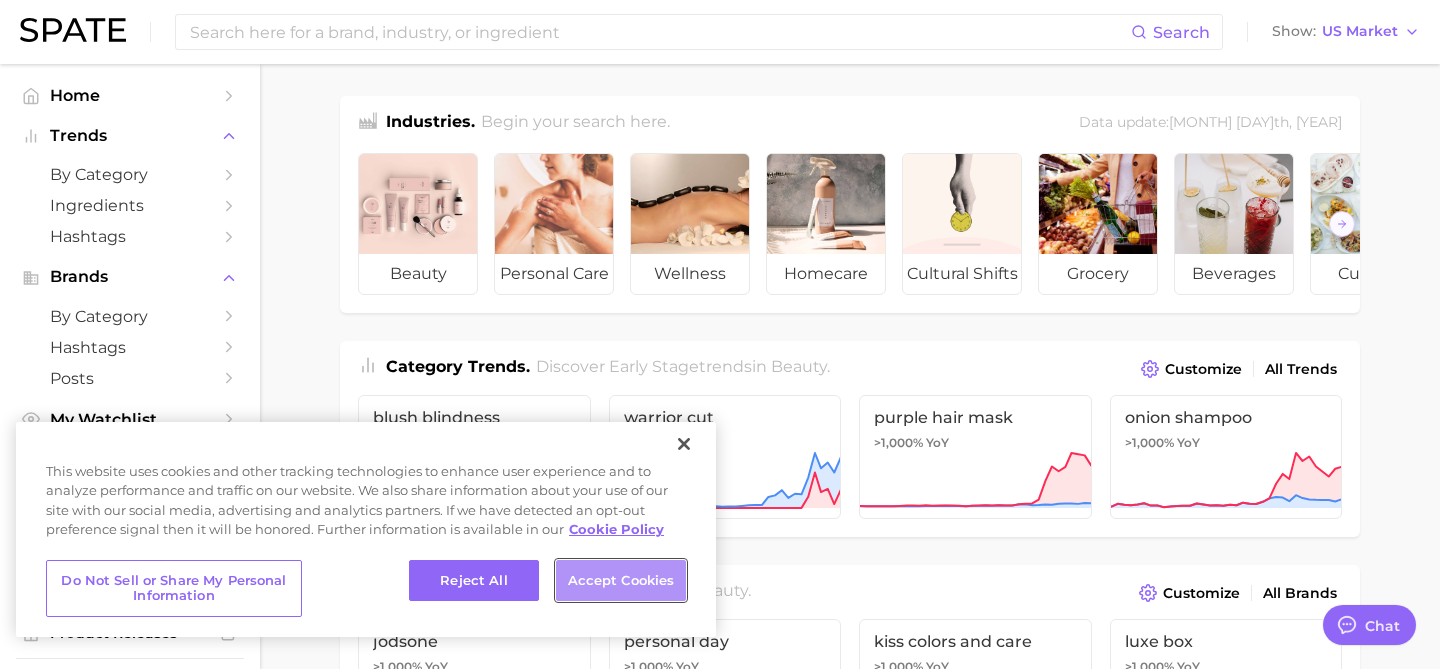 click on "Accept Cookies" at bounding box center (621, 581) 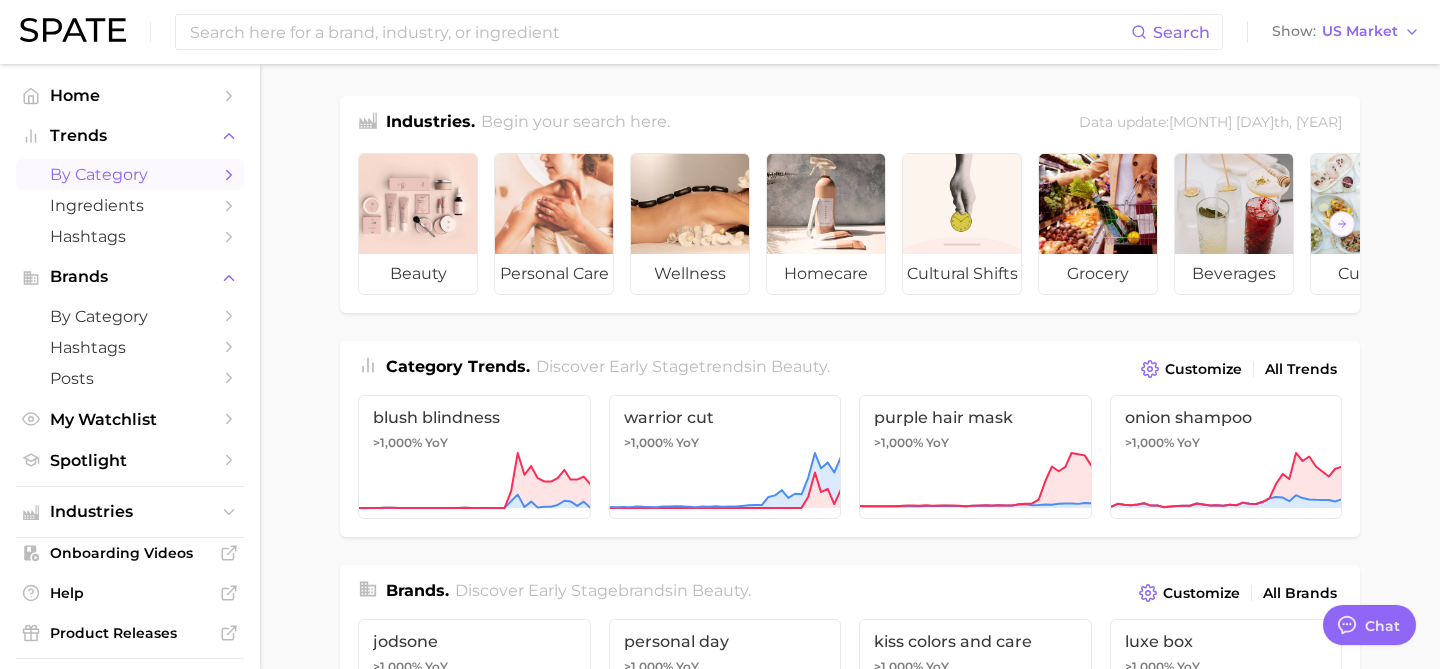 click 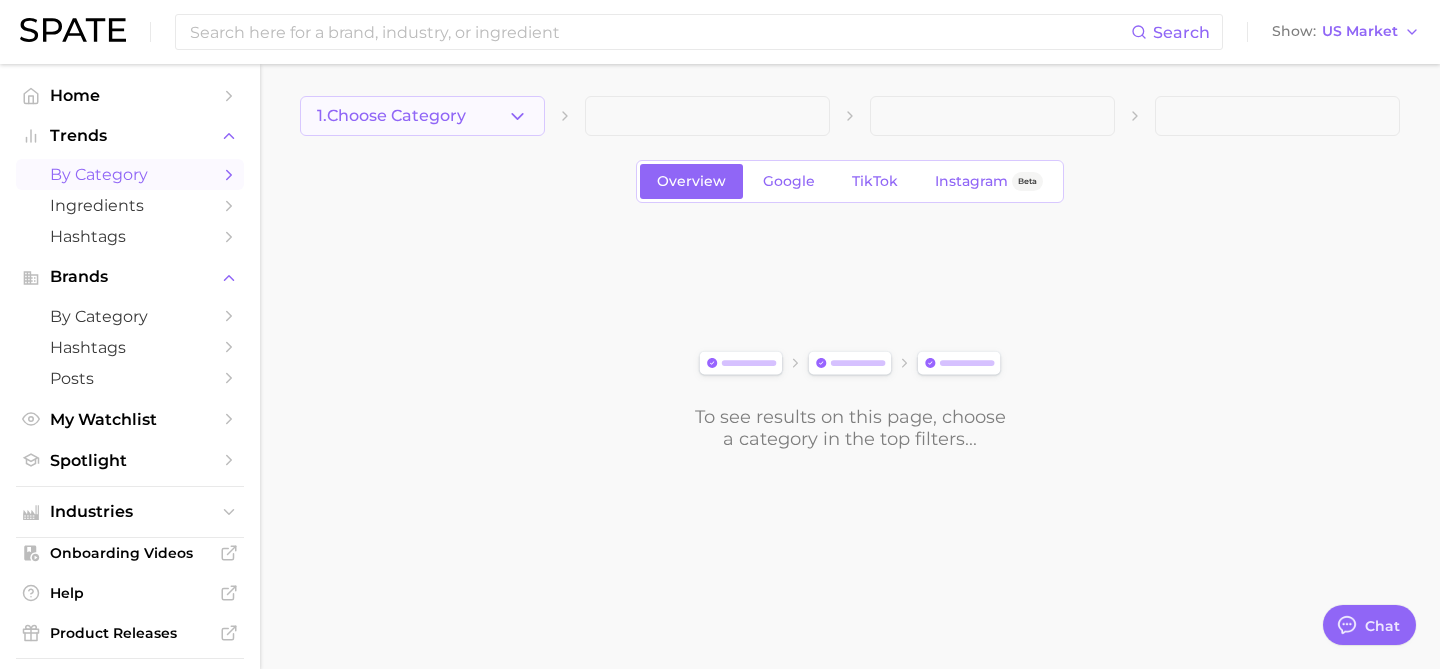 click on "1.  Choose Category" at bounding box center [391, 116] 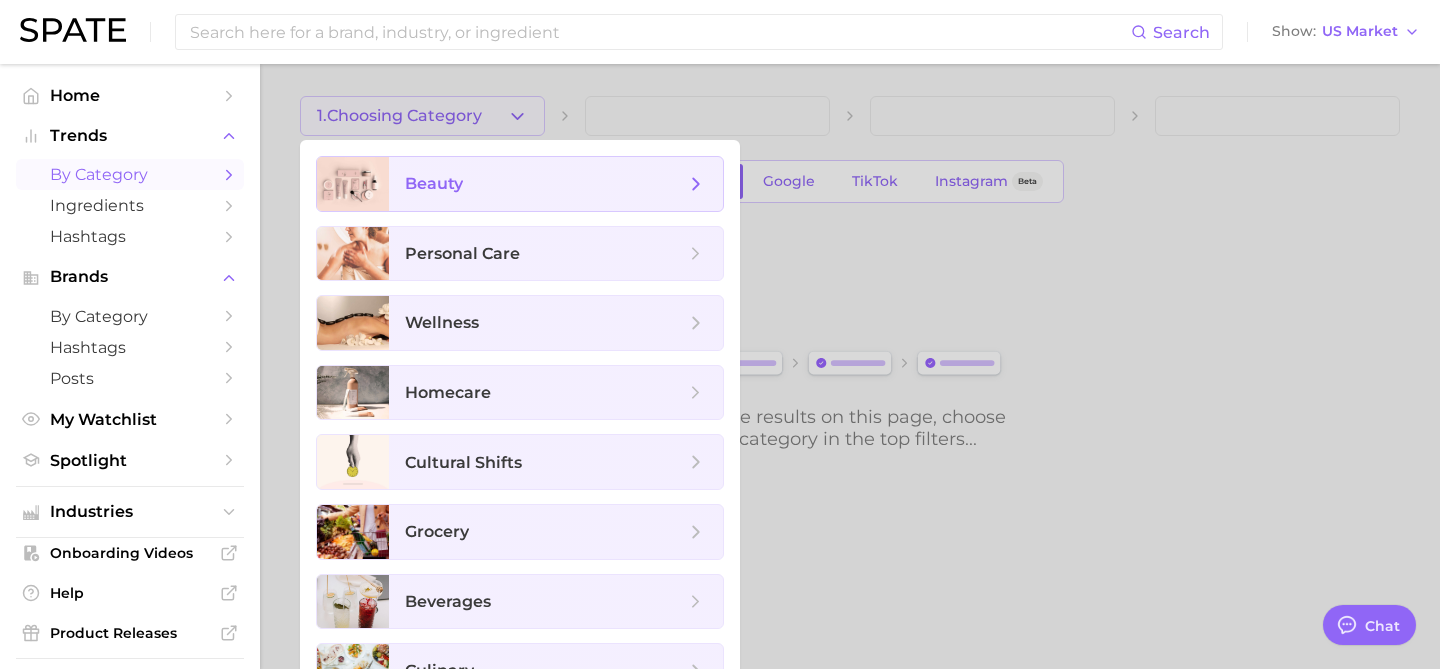 click on "beauty" at bounding box center (545, 184) 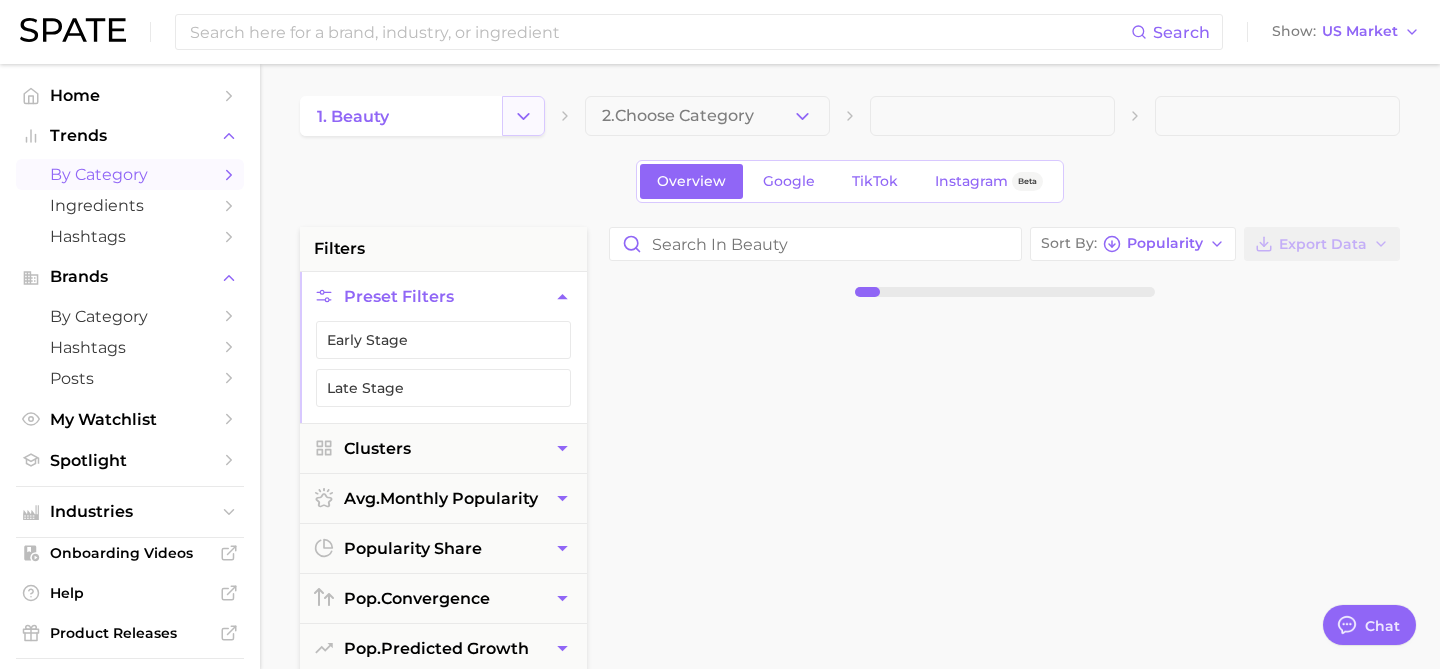 click 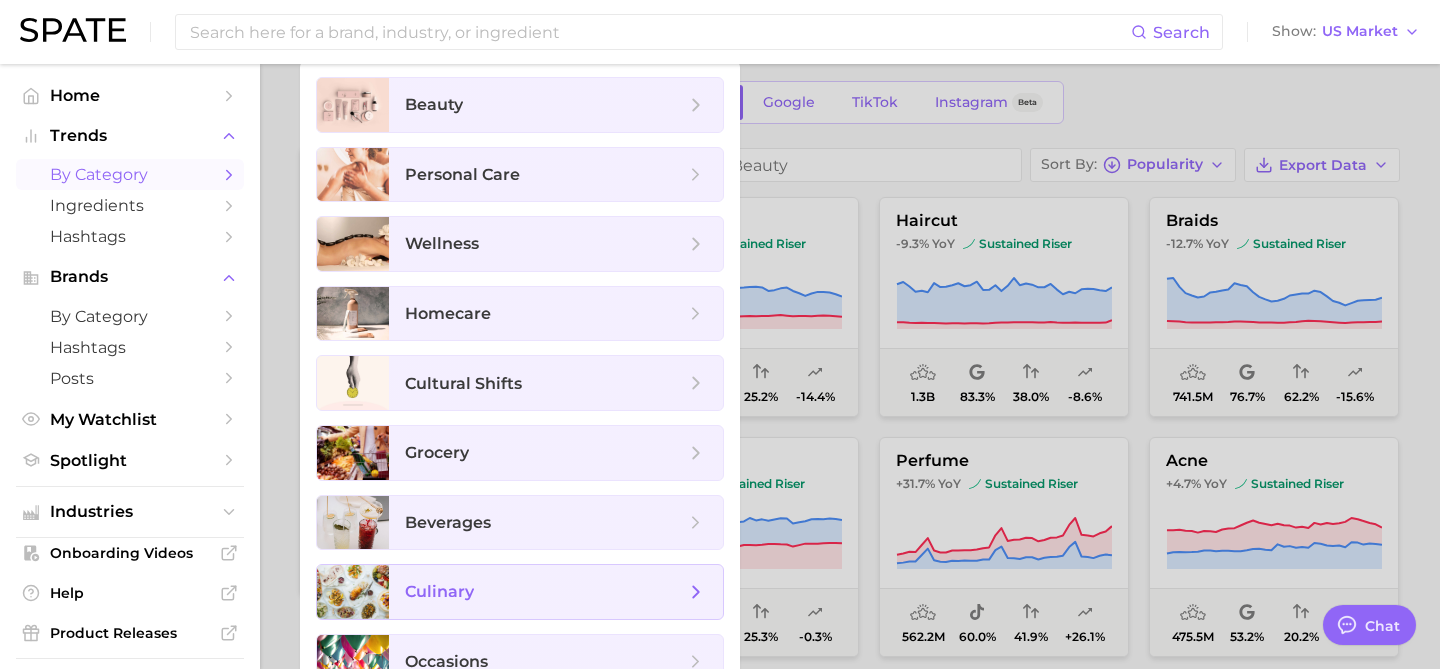 scroll, scrollTop: 80, scrollLeft: 0, axis: vertical 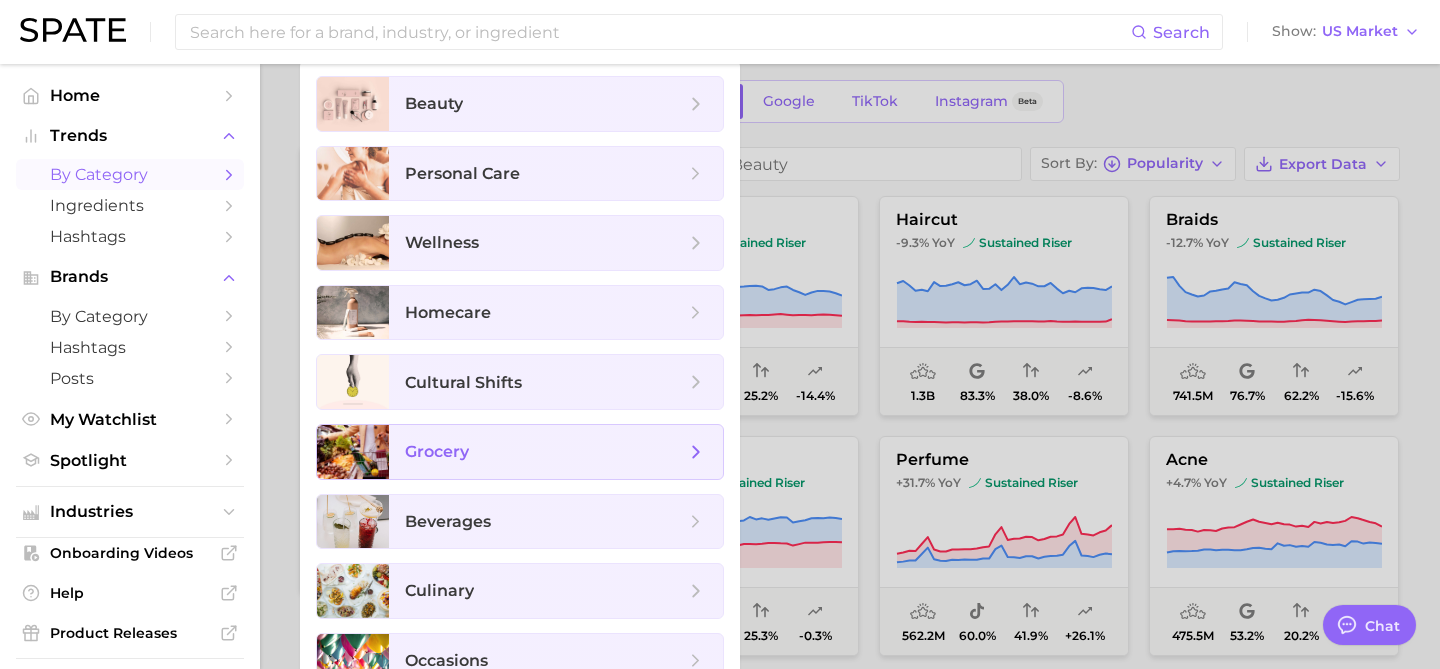 click on "grocery" at bounding box center [545, 452] 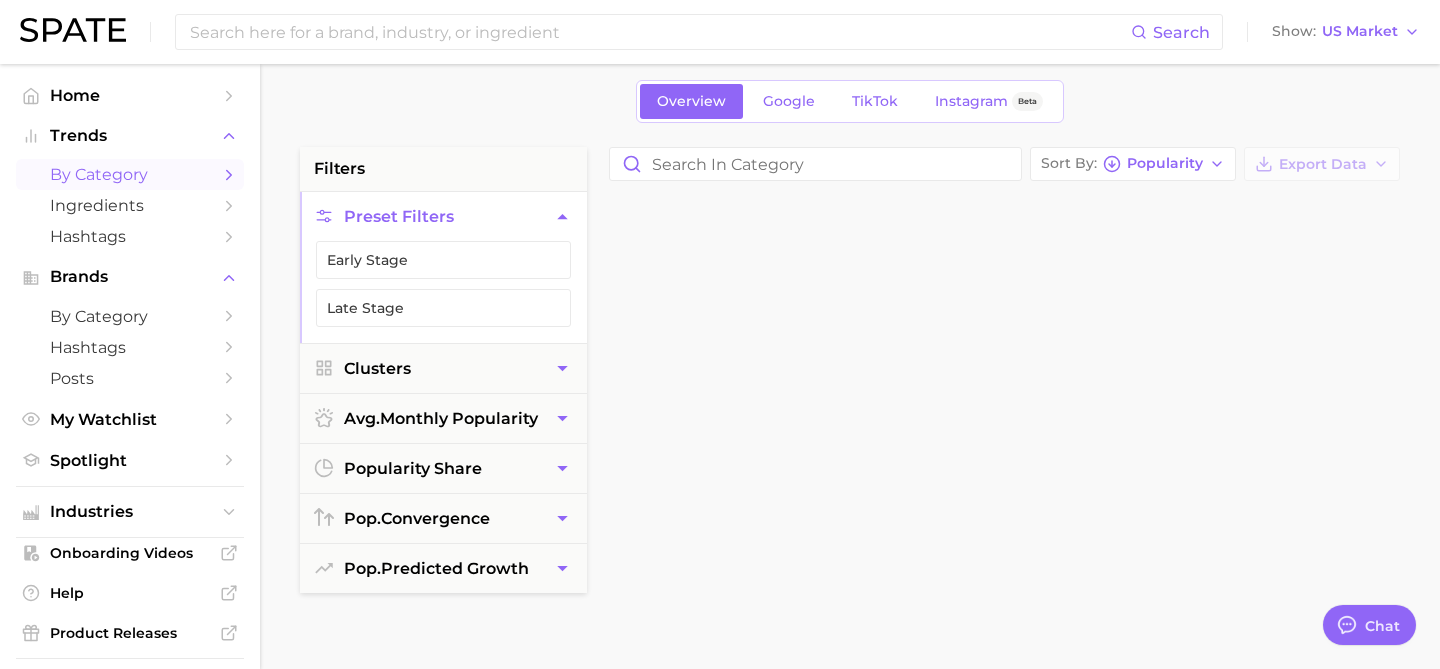scroll, scrollTop: 0, scrollLeft: 0, axis: both 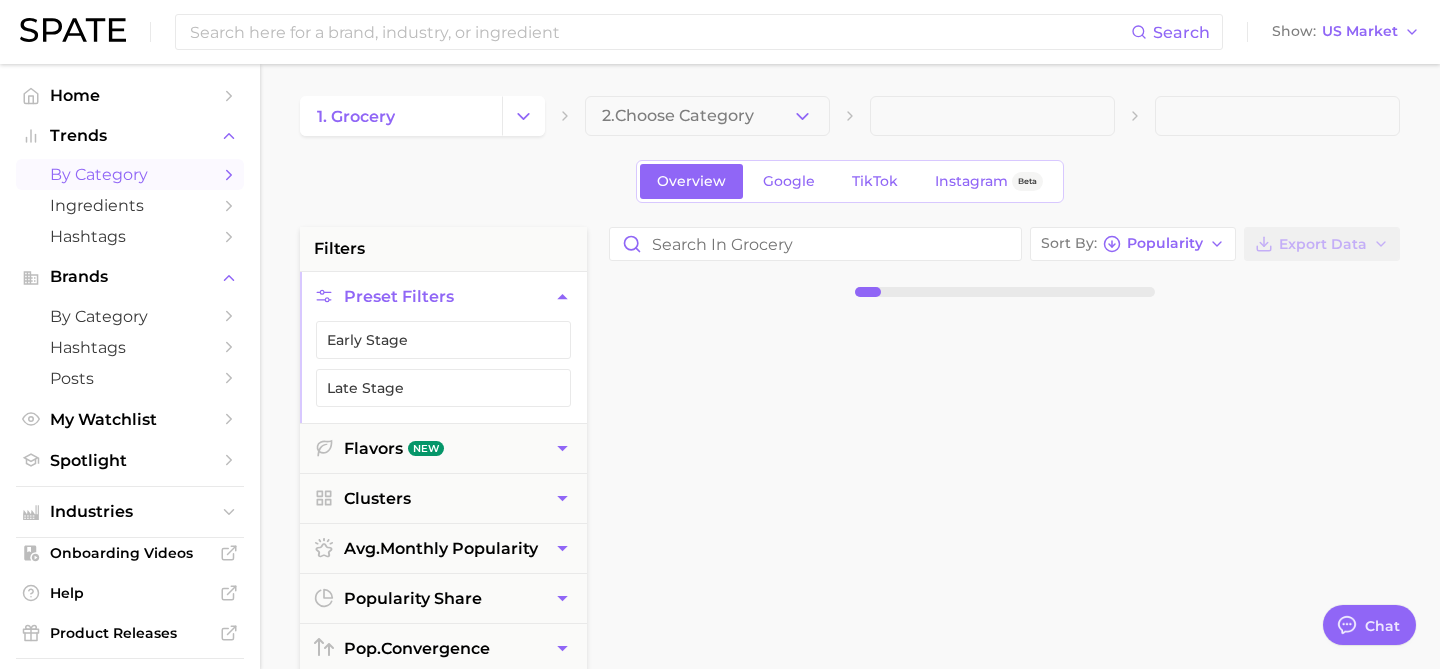 click on "1. grocery 2. Choose Category Overview Google TikTok Instagram Beta filters Preset Filters Early Stage Late Stage Flavors New Clusters avg. monthly popularity popularity share pop. convergence pop. predicted growth Sort By Popularity Export Data" at bounding box center [850, 788] 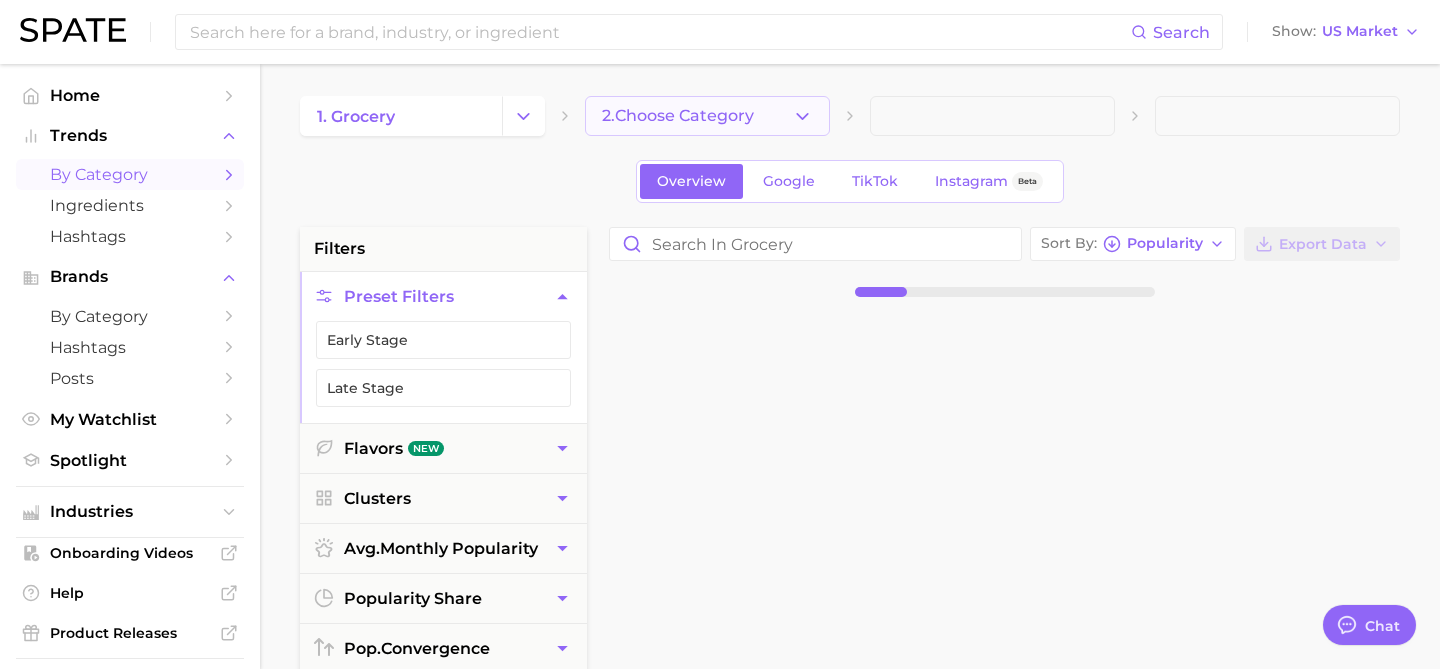click on "2.  Choose Category" at bounding box center [678, 116] 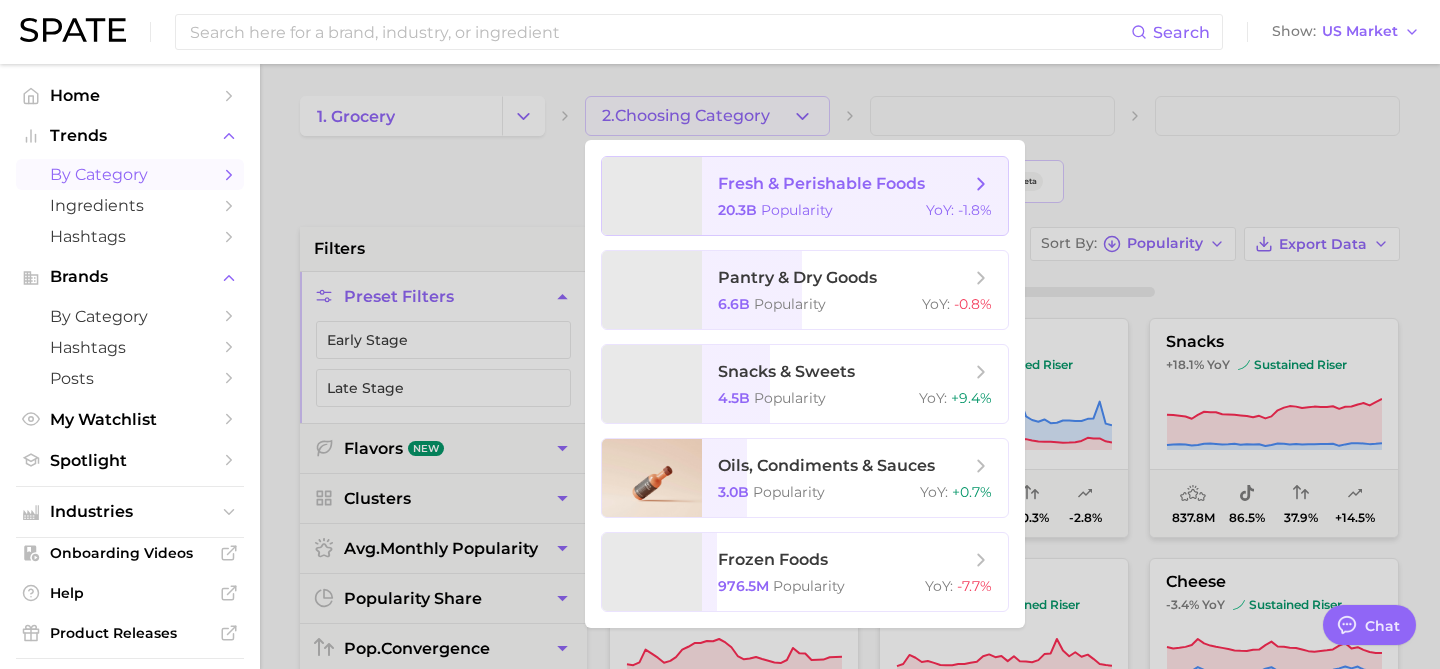 click on "fresh & perishable foods" at bounding box center [821, 183] 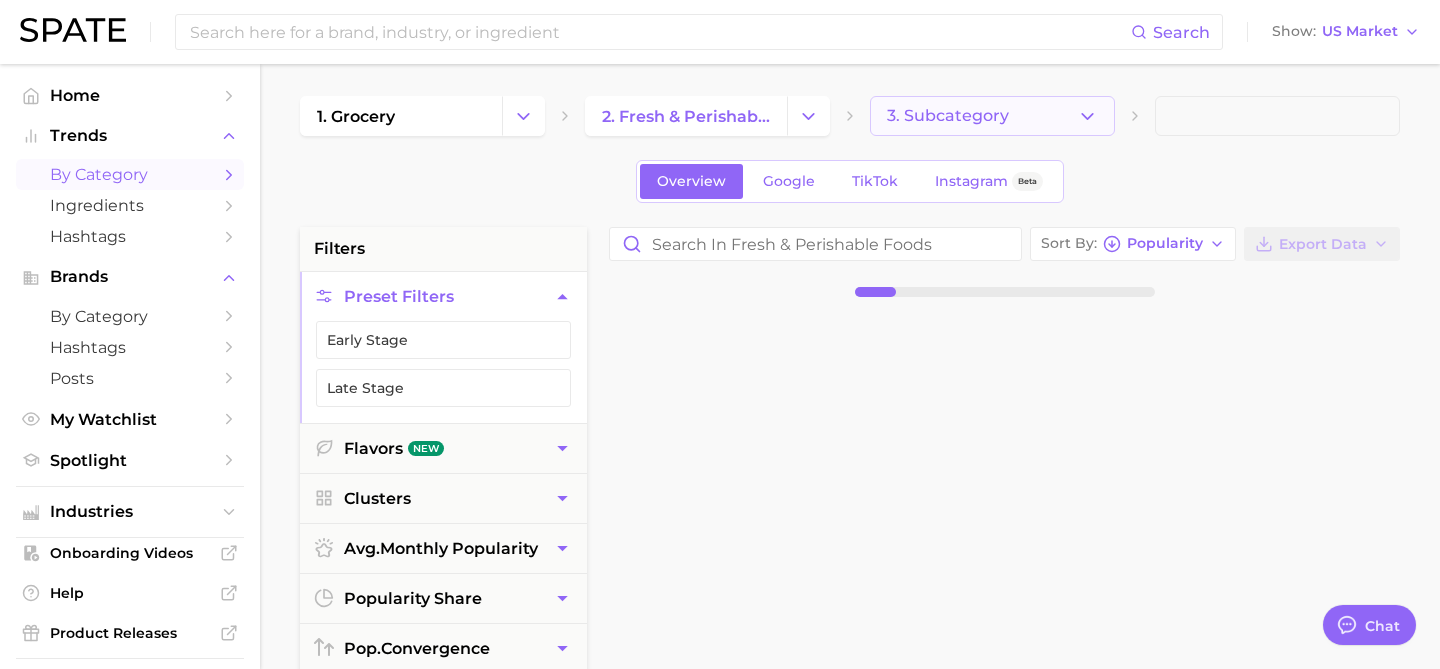 click on "3. Subcategory" at bounding box center [948, 116] 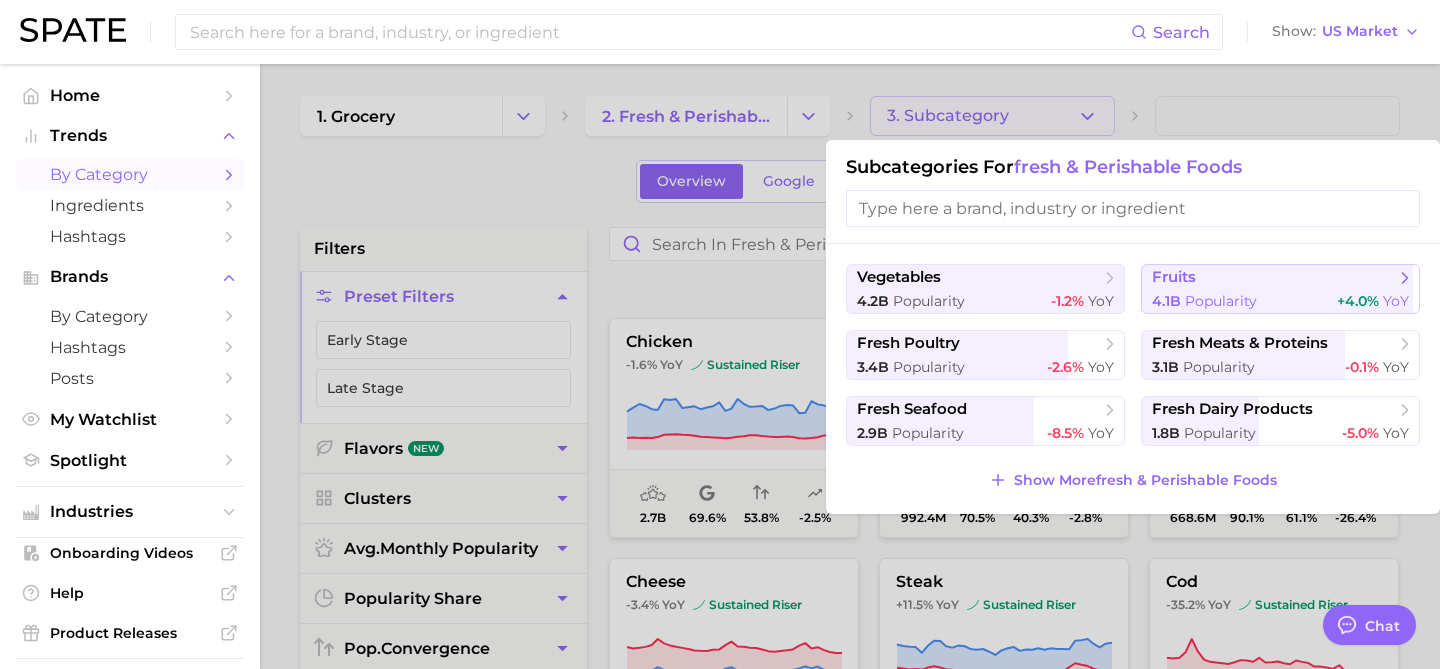 click on "fruits 4.1b   Popularity +4.0%   YoY" at bounding box center (1280, 289) 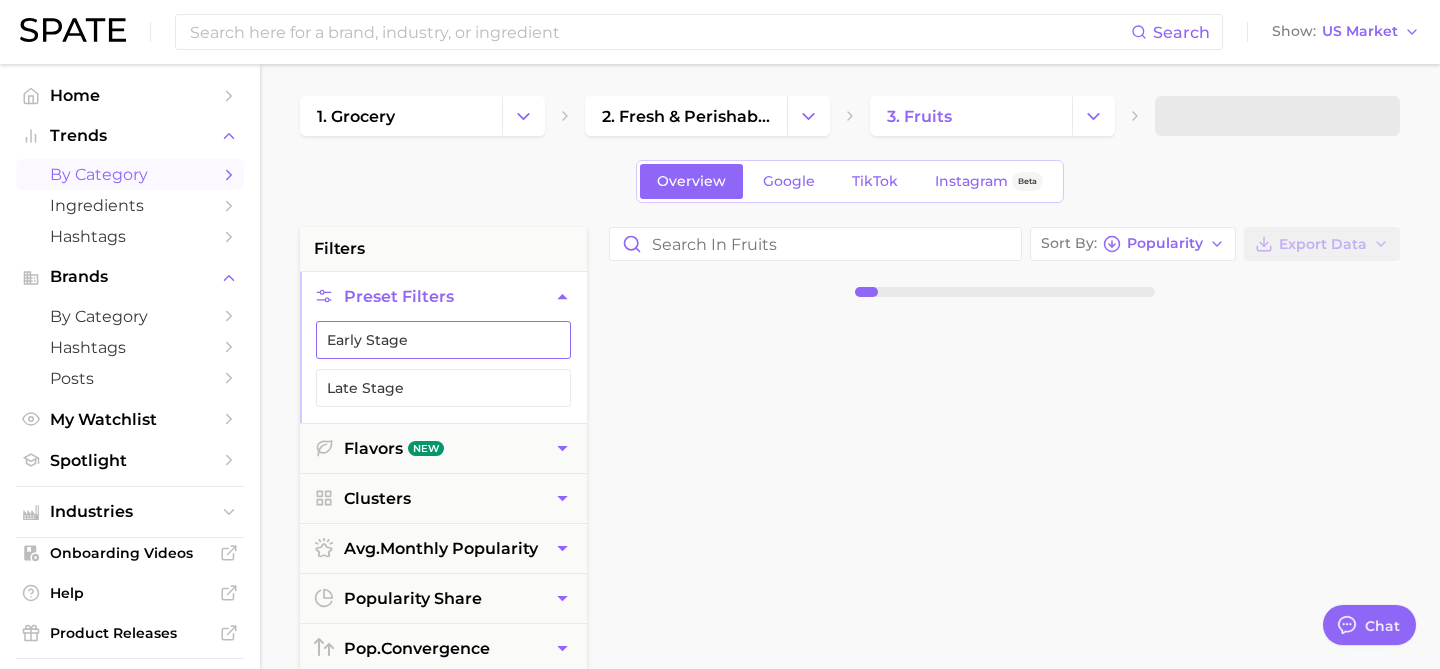 click on "Early Stage" at bounding box center [443, 340] 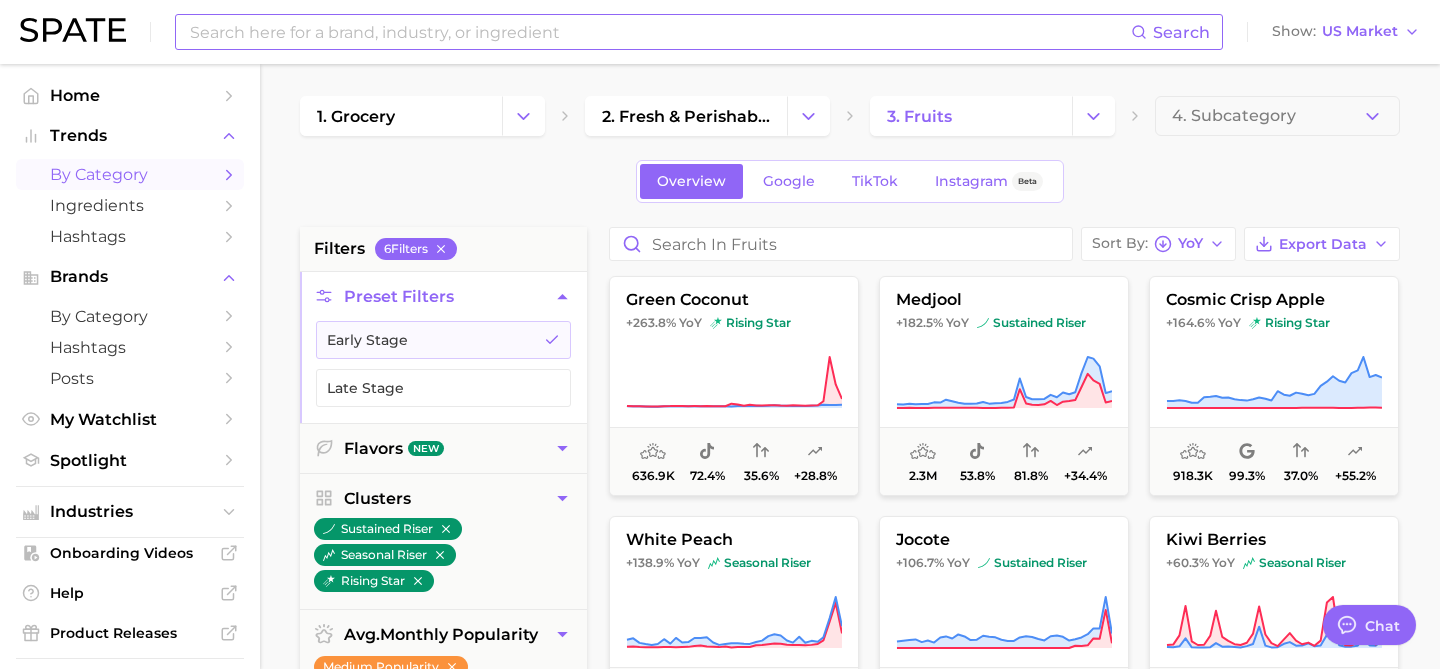 click at bounding box center (659, 32) 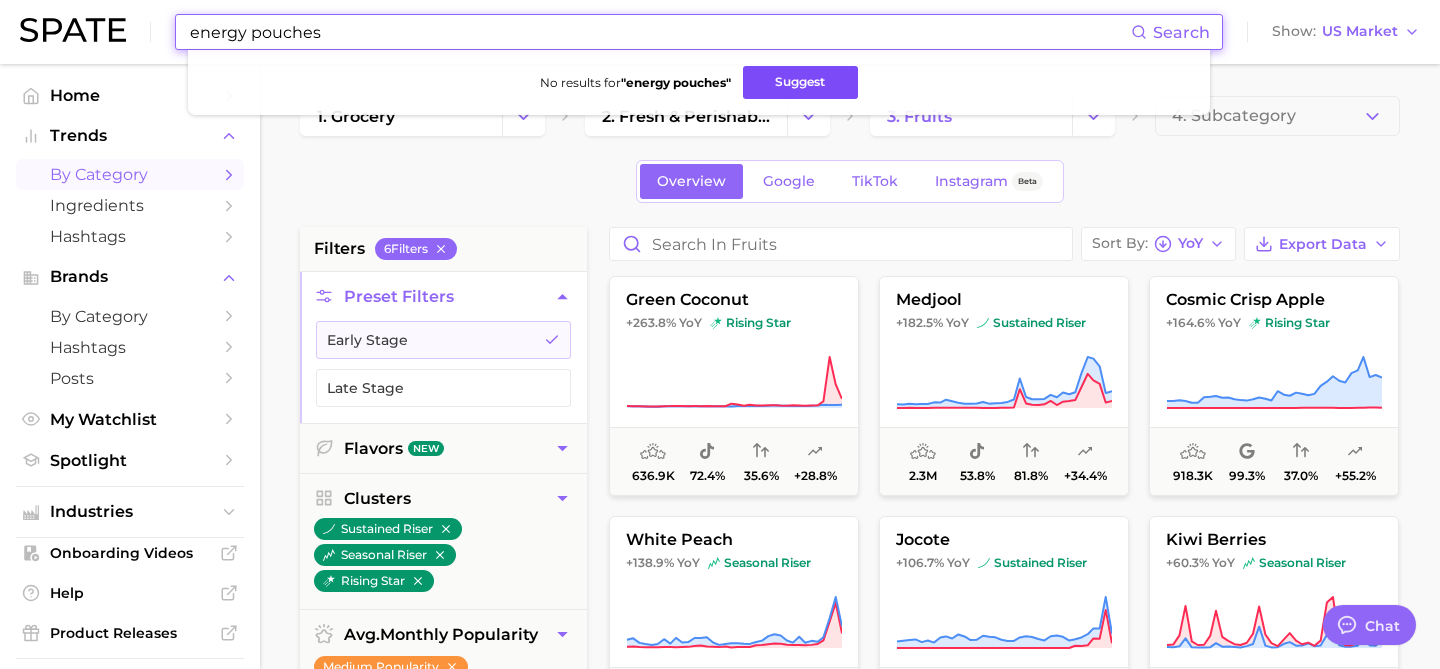 click on "Suggest" at bounding box center (800, 82) 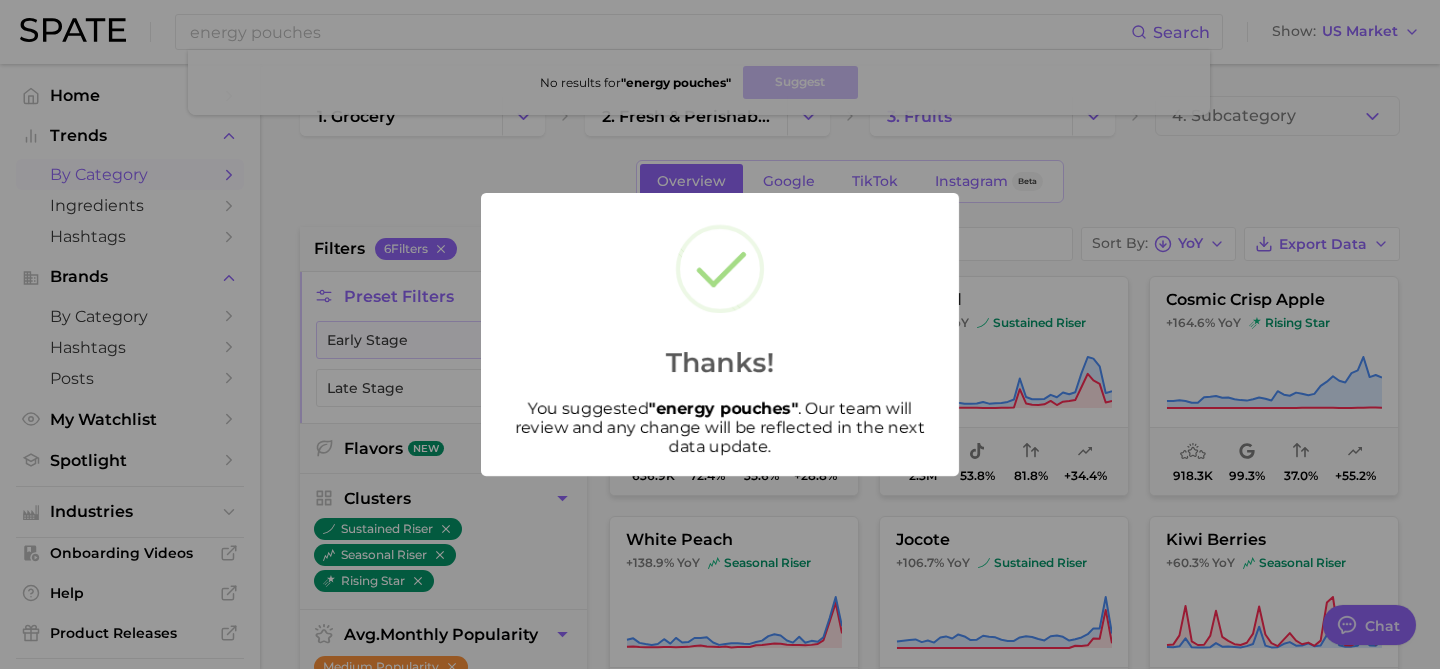click on "Thanks!
You suggested  " energy pouches " . Our team will review and any change will be reflected in the next data update." at bounding box center (720, 334) 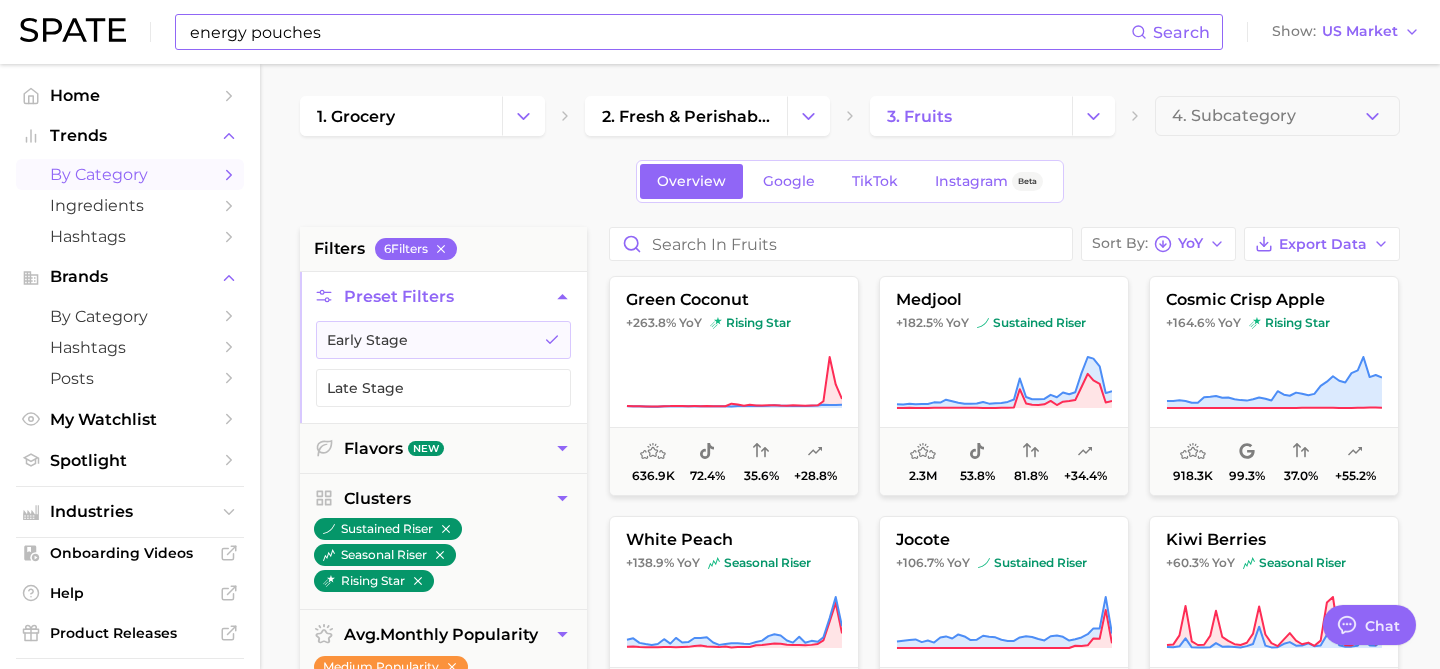 click on "energy pouches" at bounding box center [659, 32] 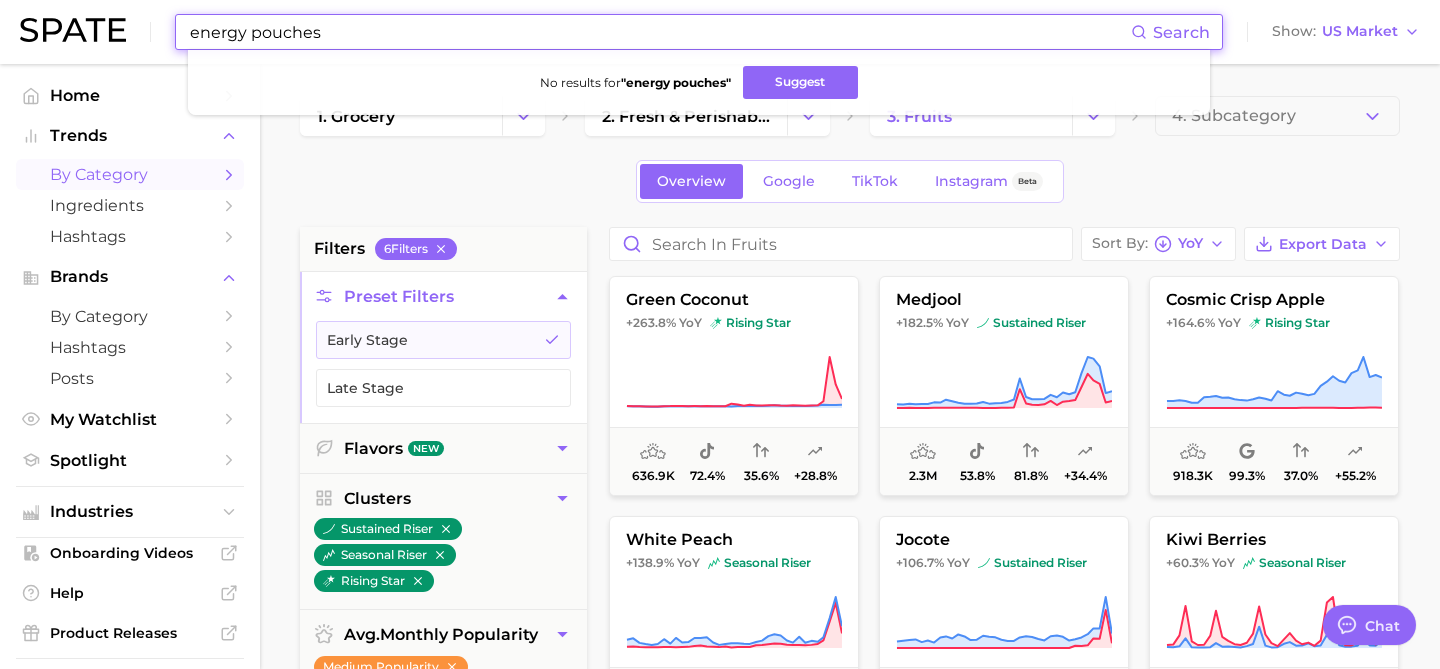 click on "energy pouches" at bounding box center (659, 32) 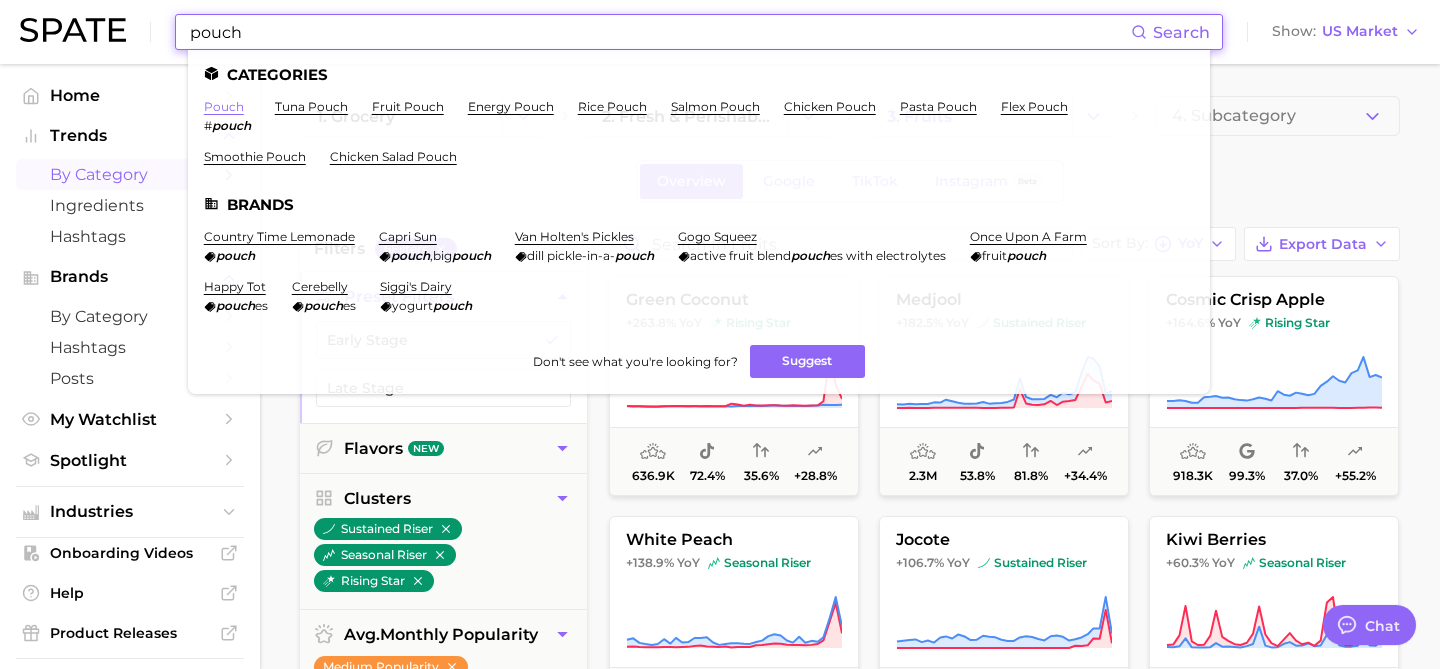 type on "pouch" 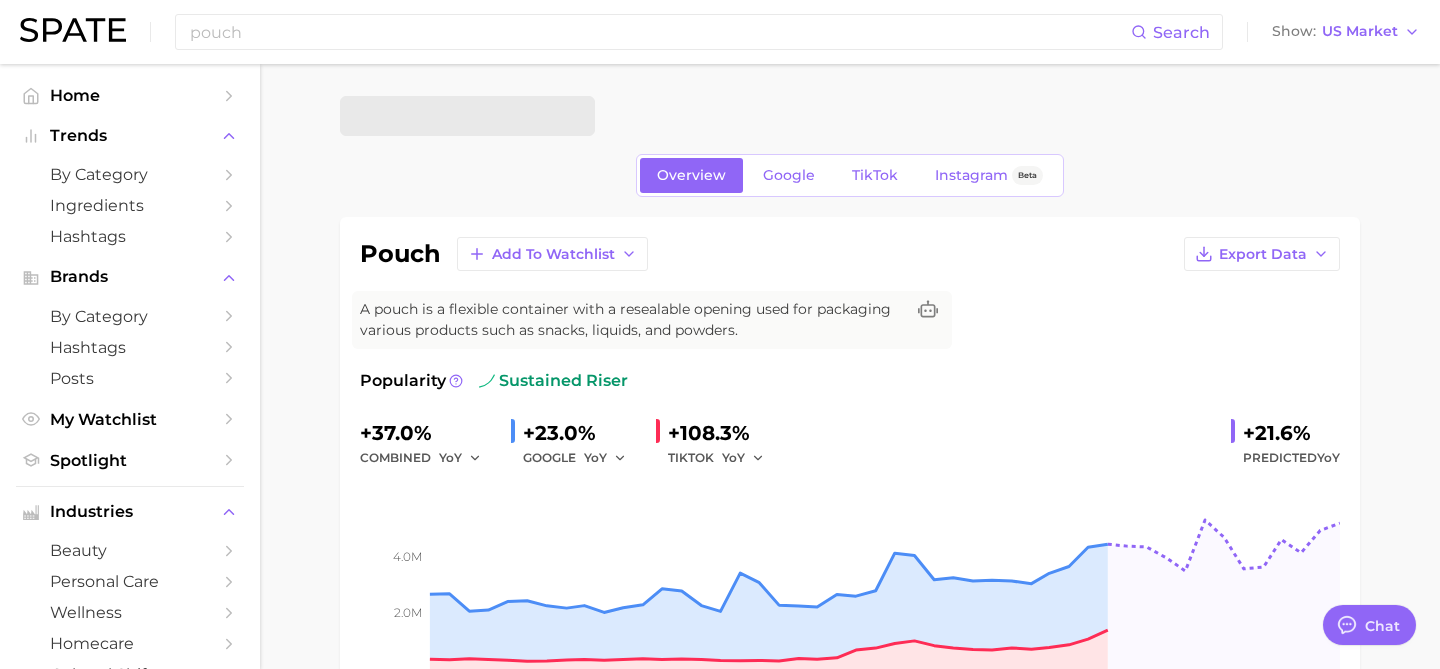type on "x" 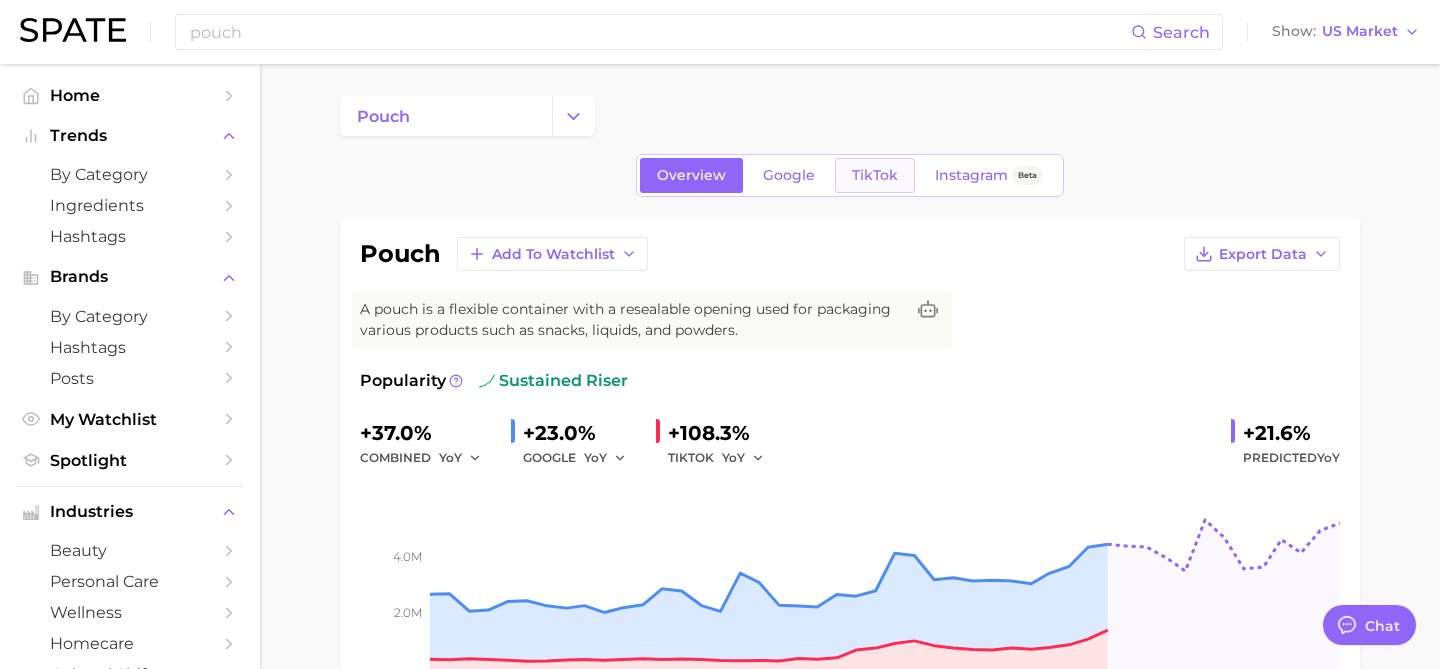 click on "TikTok" at bounding box center [875, 175] 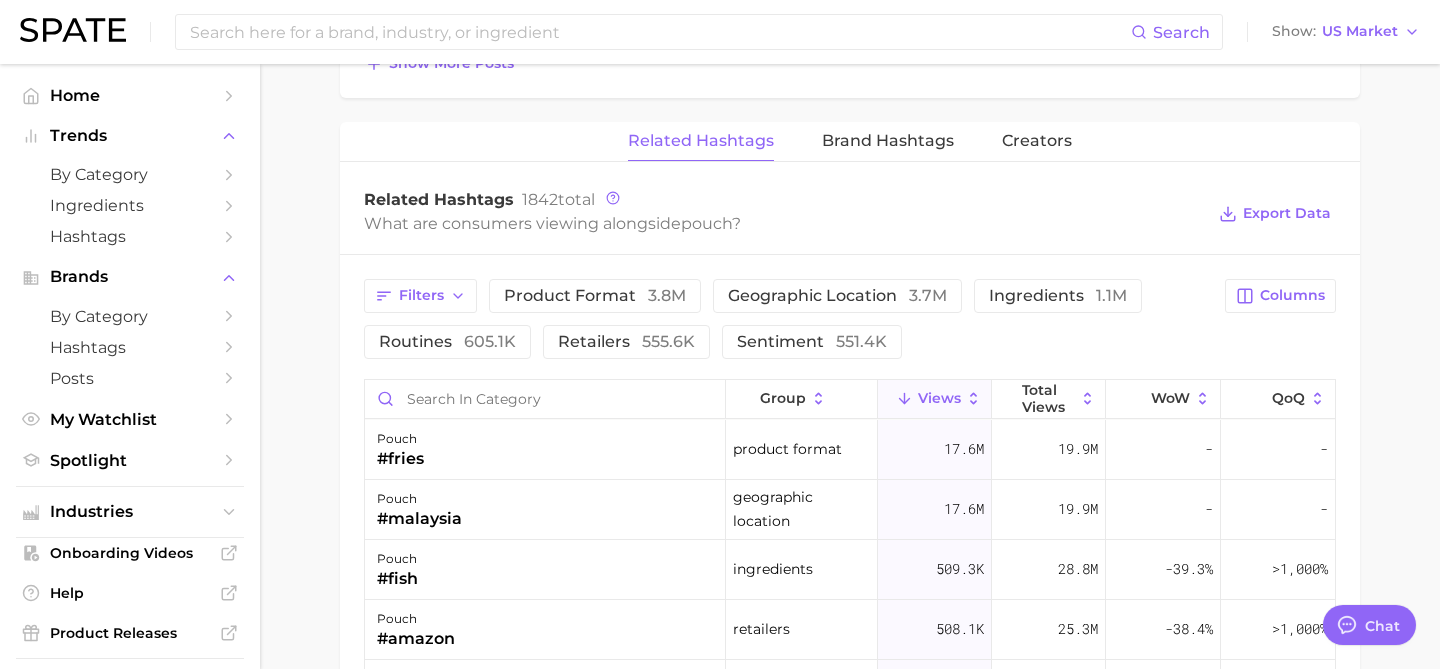 scroll, scrollTop: 1501, scrollLeft: 0, axis: vertical 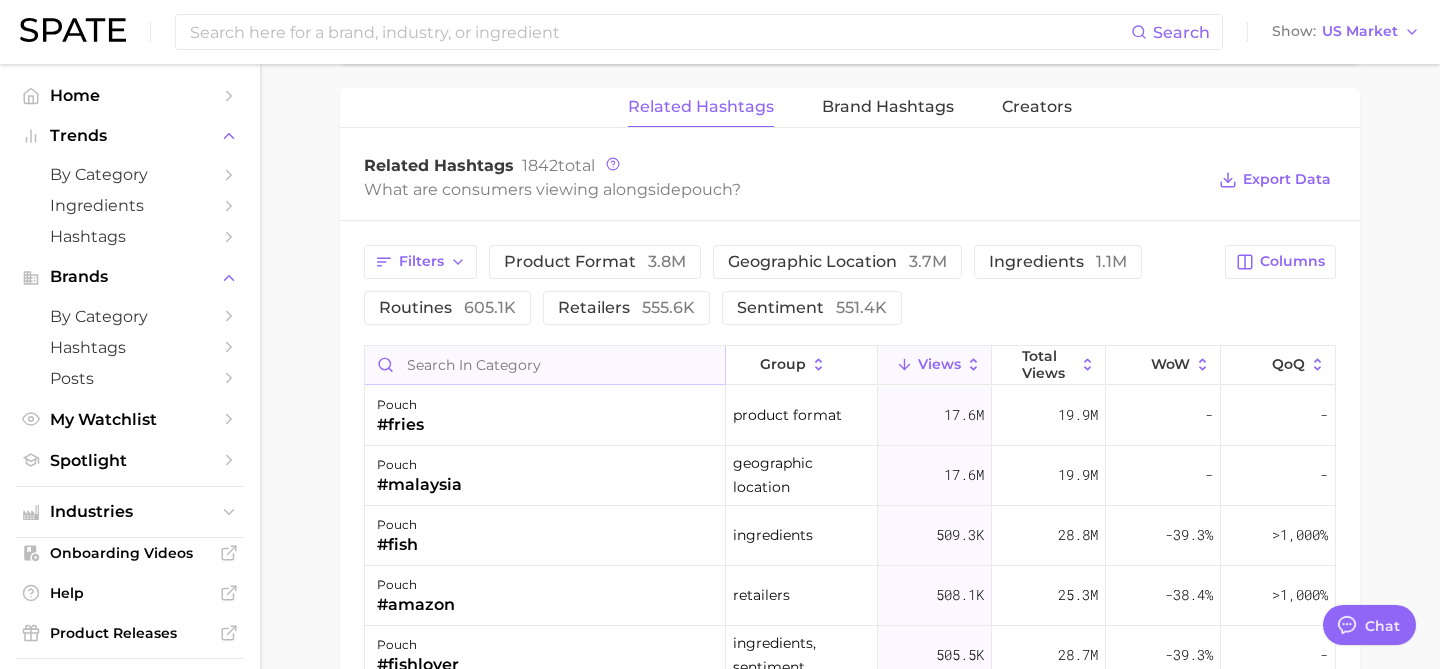 click at bounding box center [545, 365] 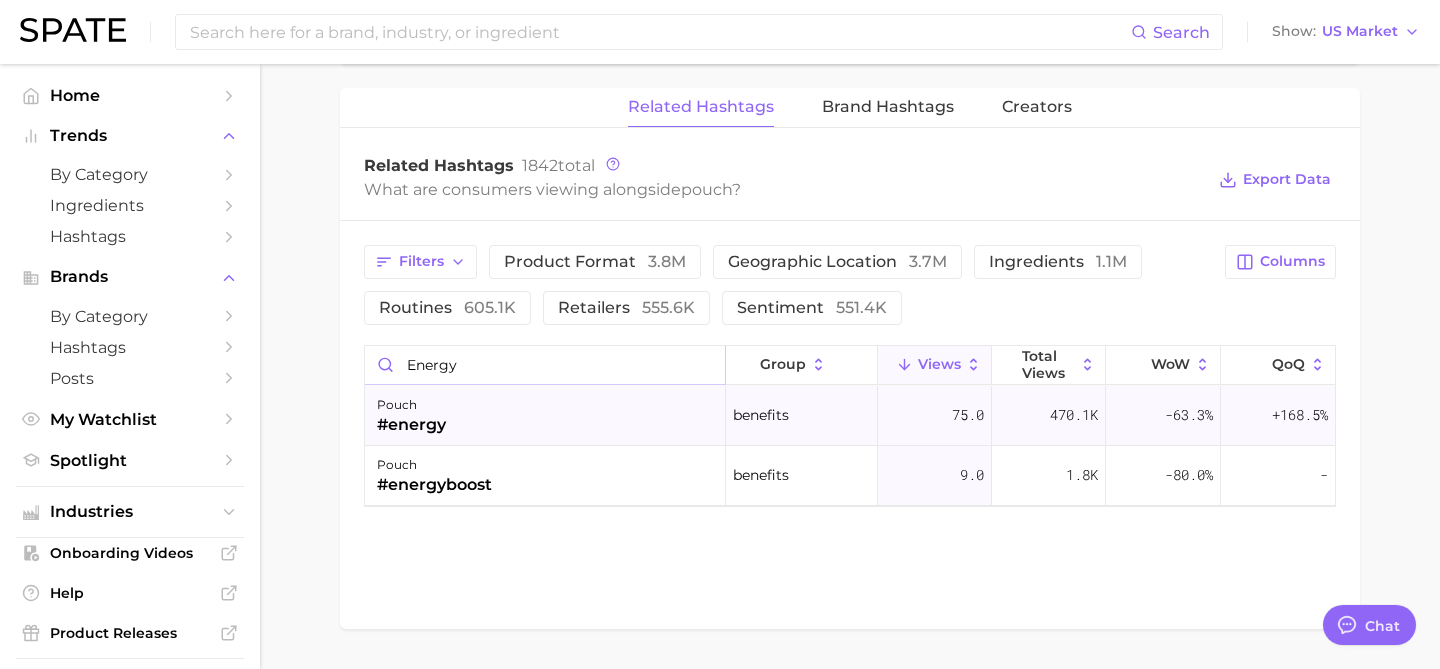 type on "energy" 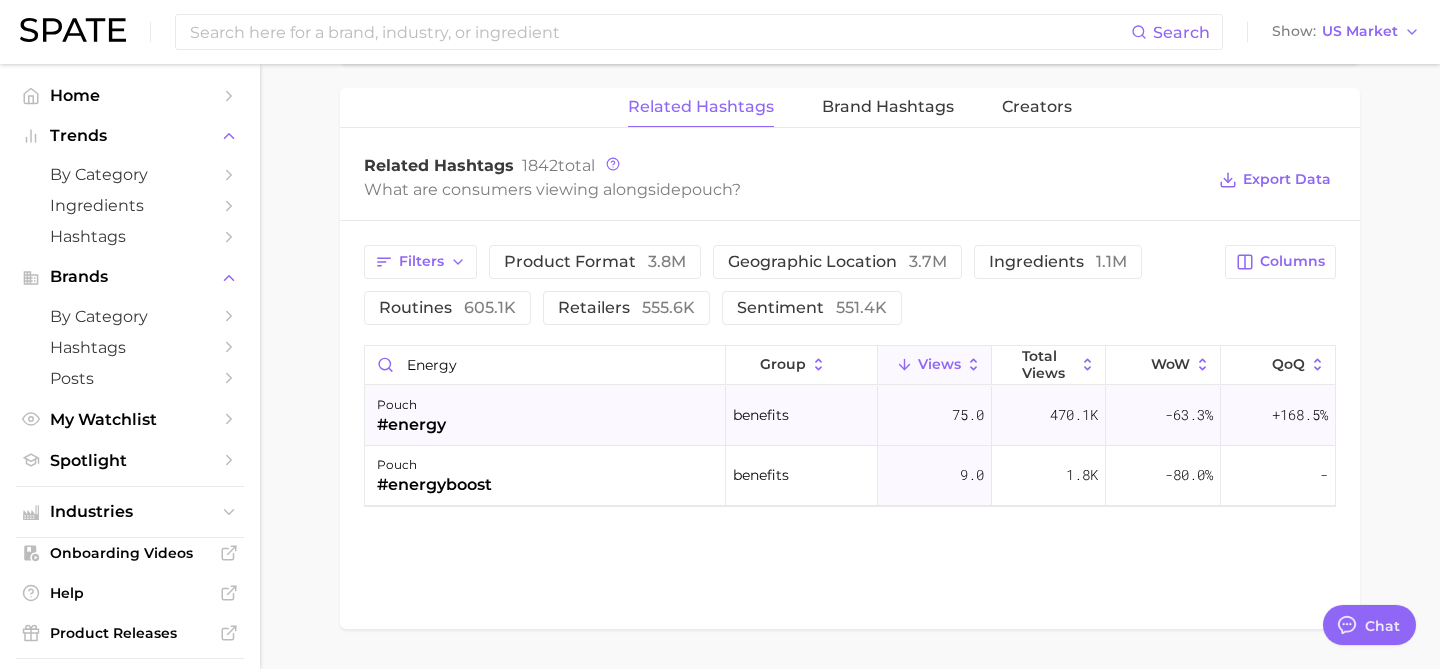 click on "pouch #energy" at bounding box center (545, 416) 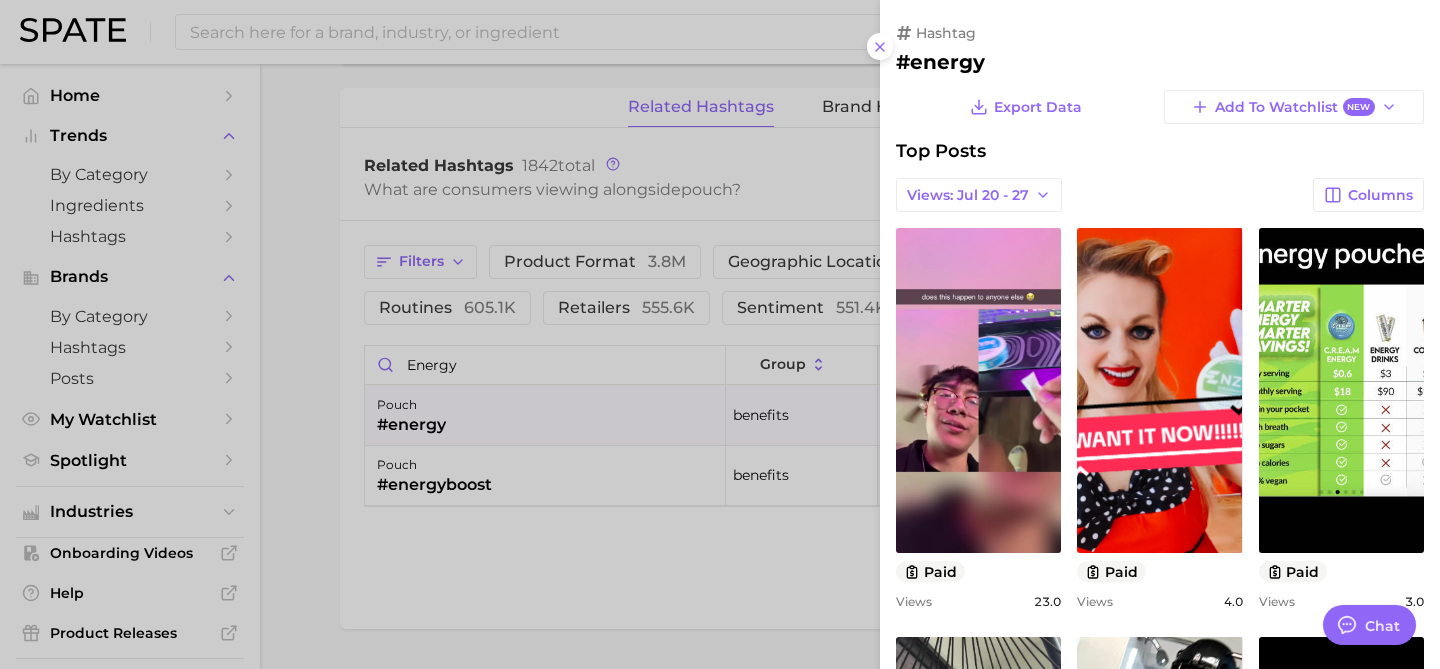 scroll, scrollTop: 0, scrollLeft: 0, axis: both 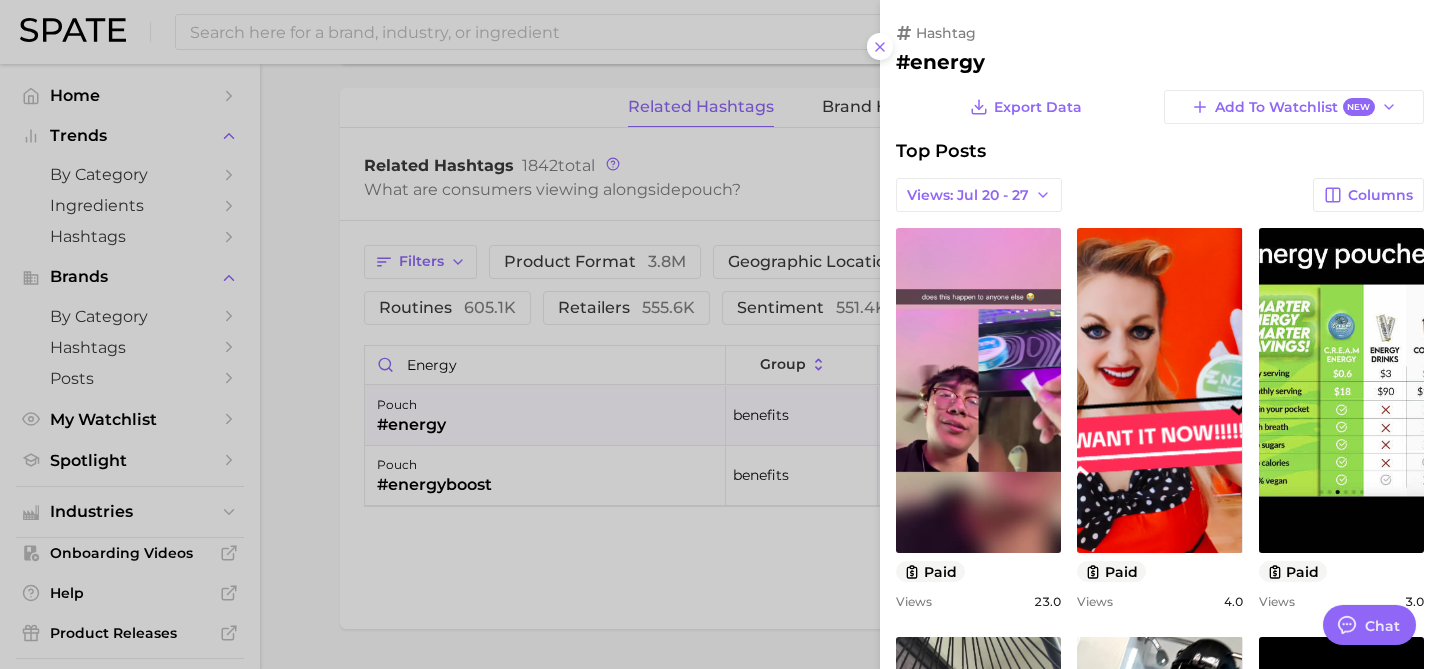 click at bounding box center (720, 334) 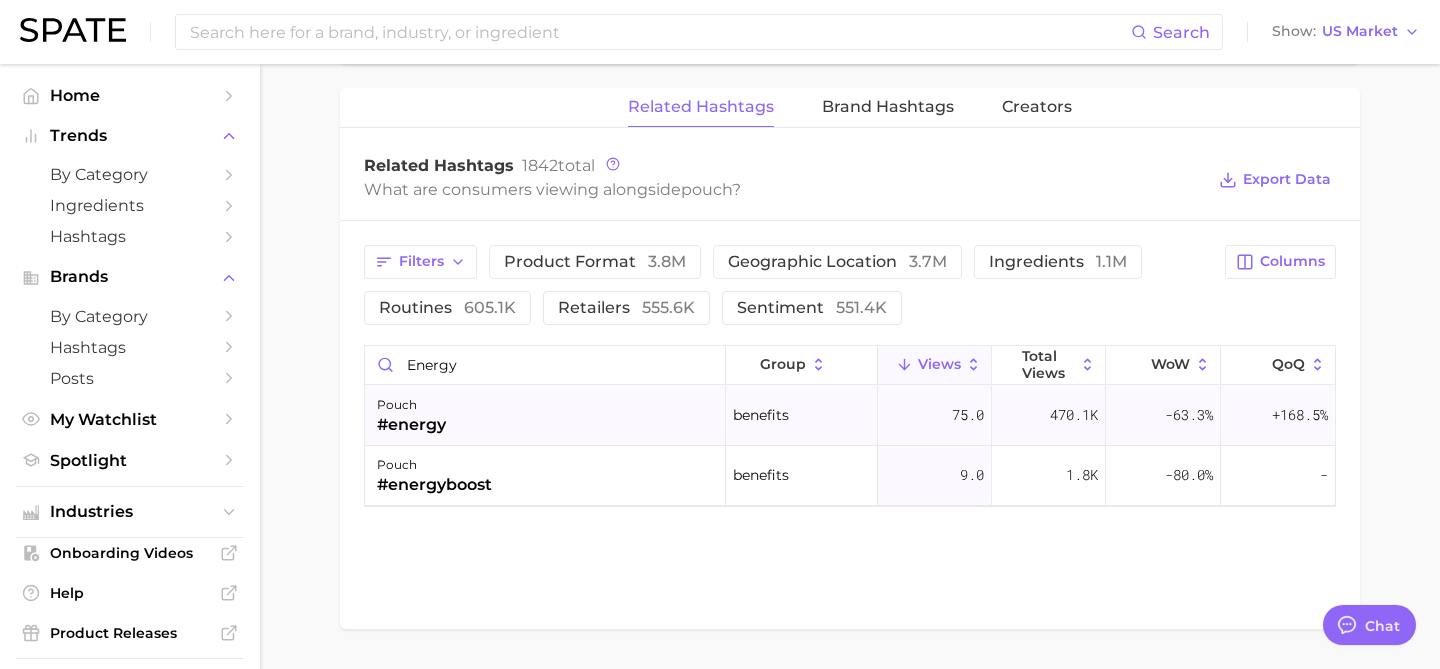click on "pouch #energy" at bounding box center [545, 416] 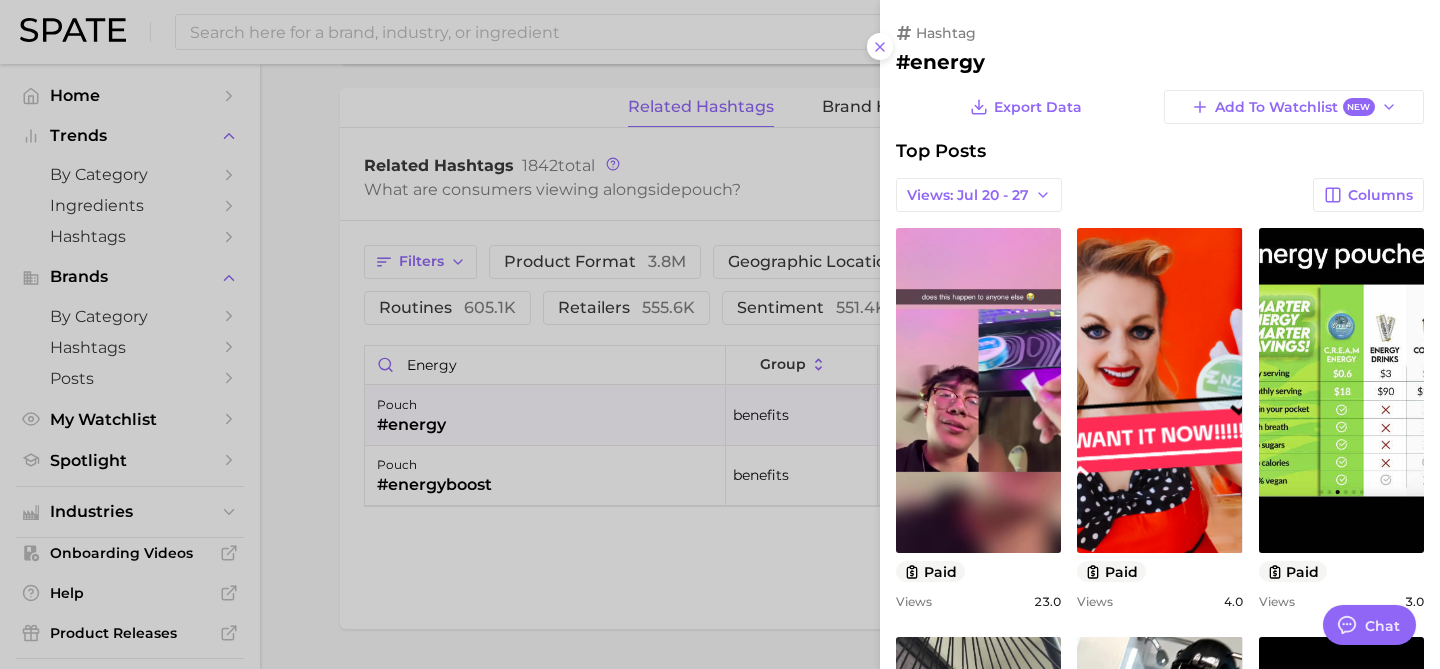 scroll, scrollTop: 0, scrollLeft: 0, axis: both 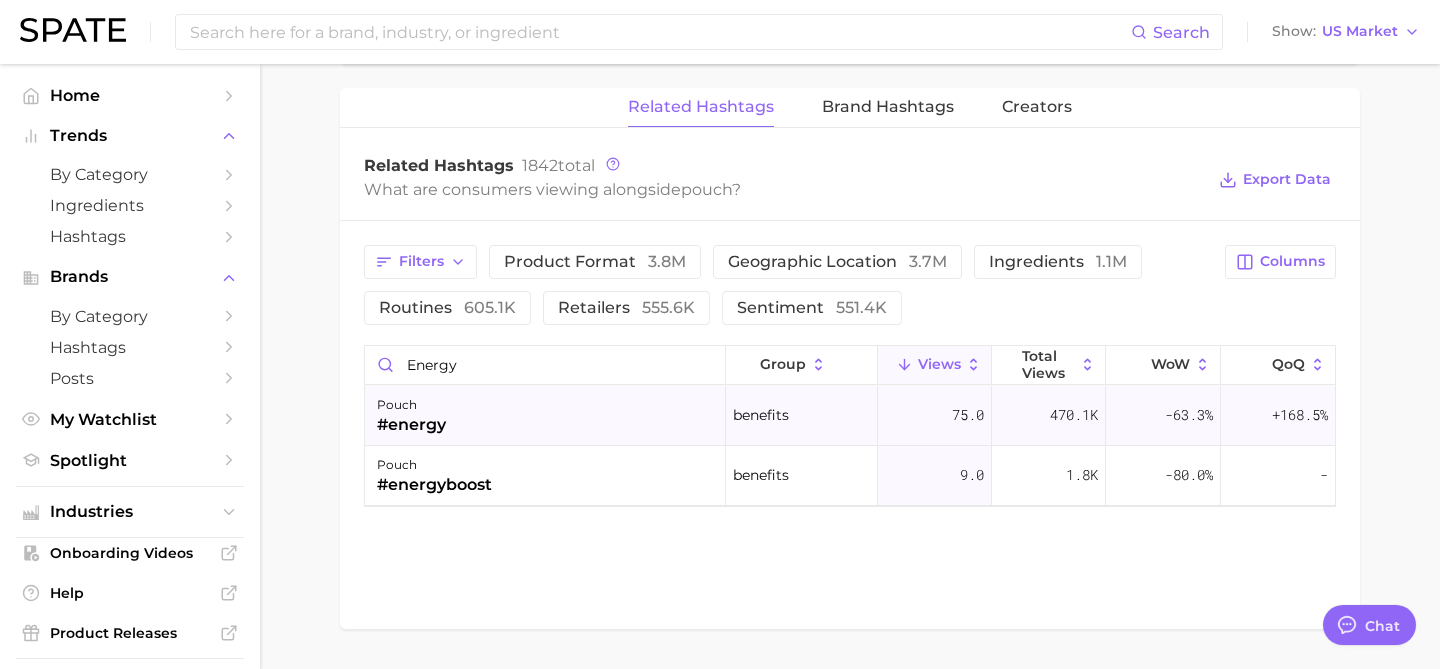 click on "+168.5%" at bounding box center [1300, 415] 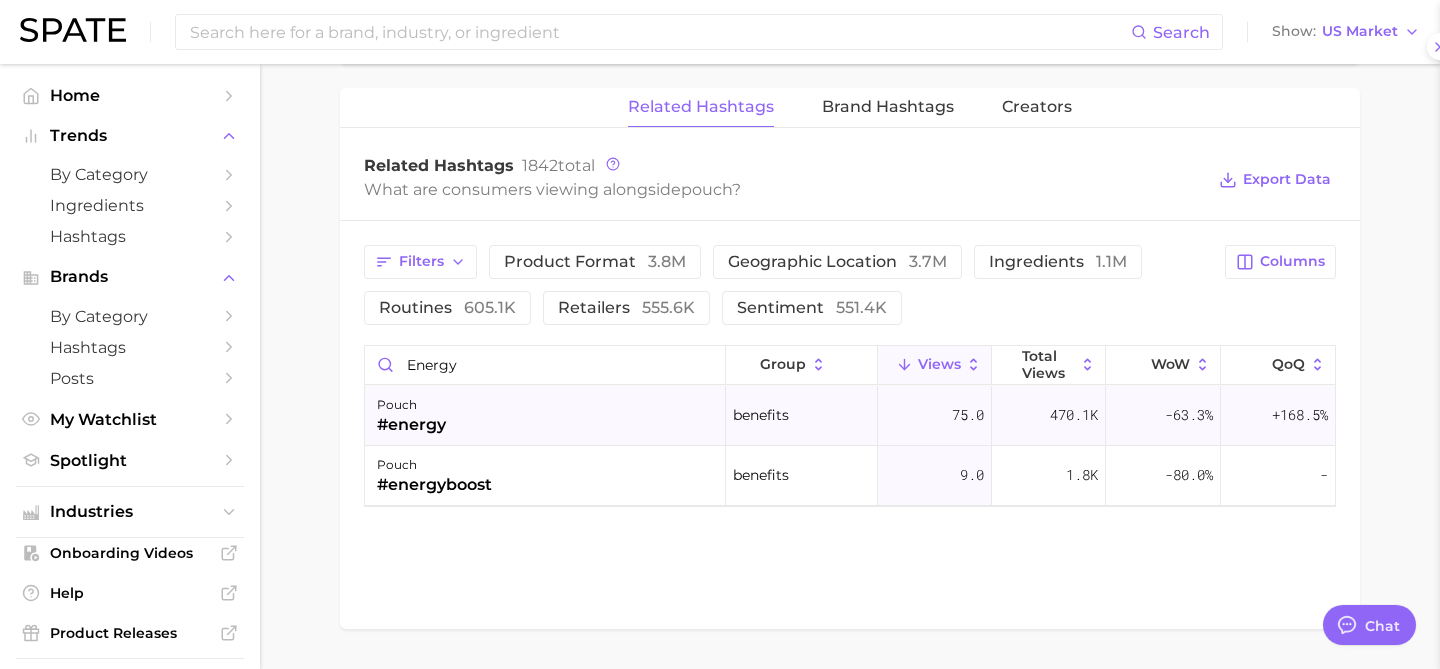 scroll, scrollTop: 0, scrollLeft: 0, axis: both 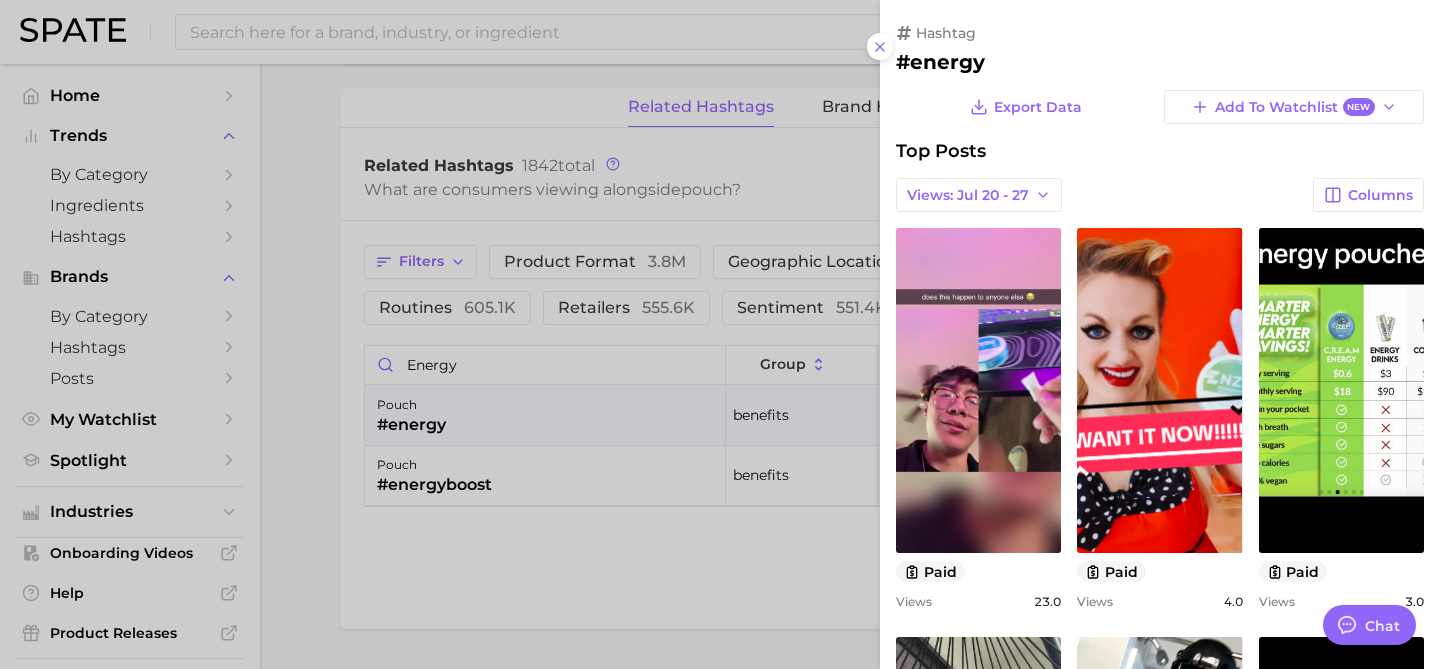 click at bounding box center [720, 334] 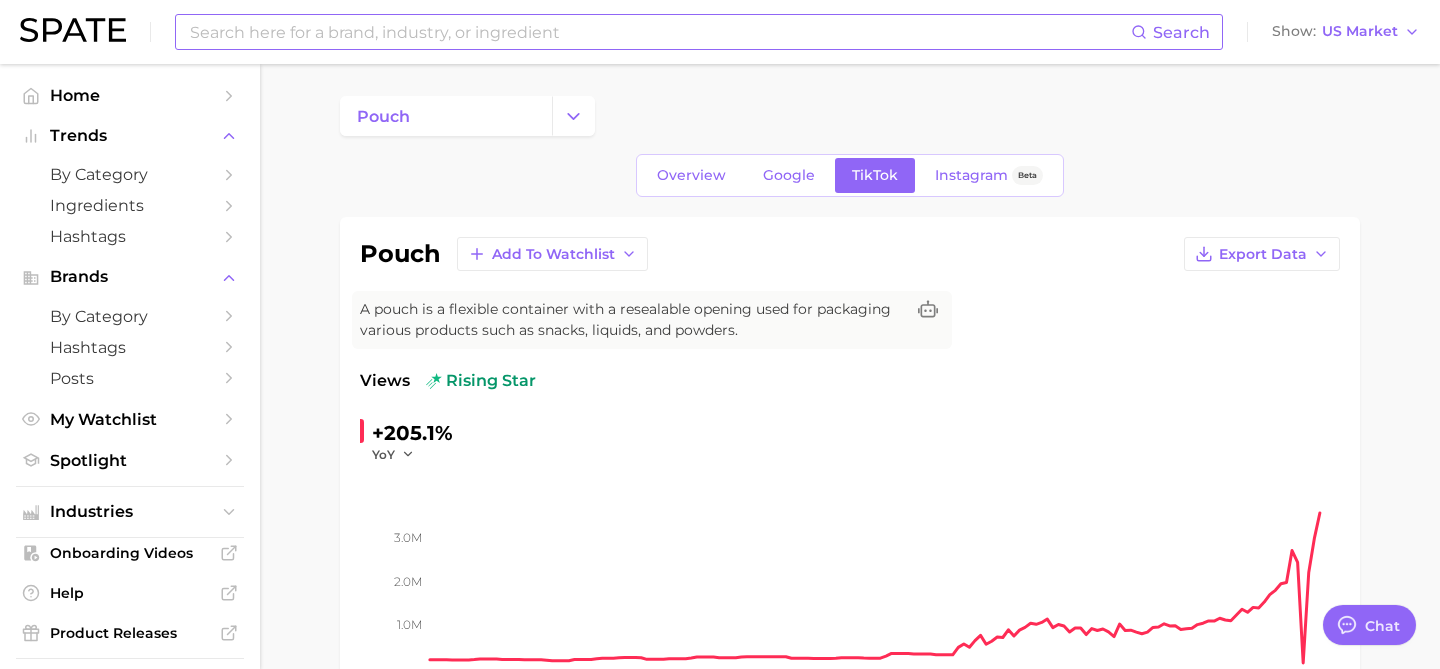 click at bounding box center (659, 32) 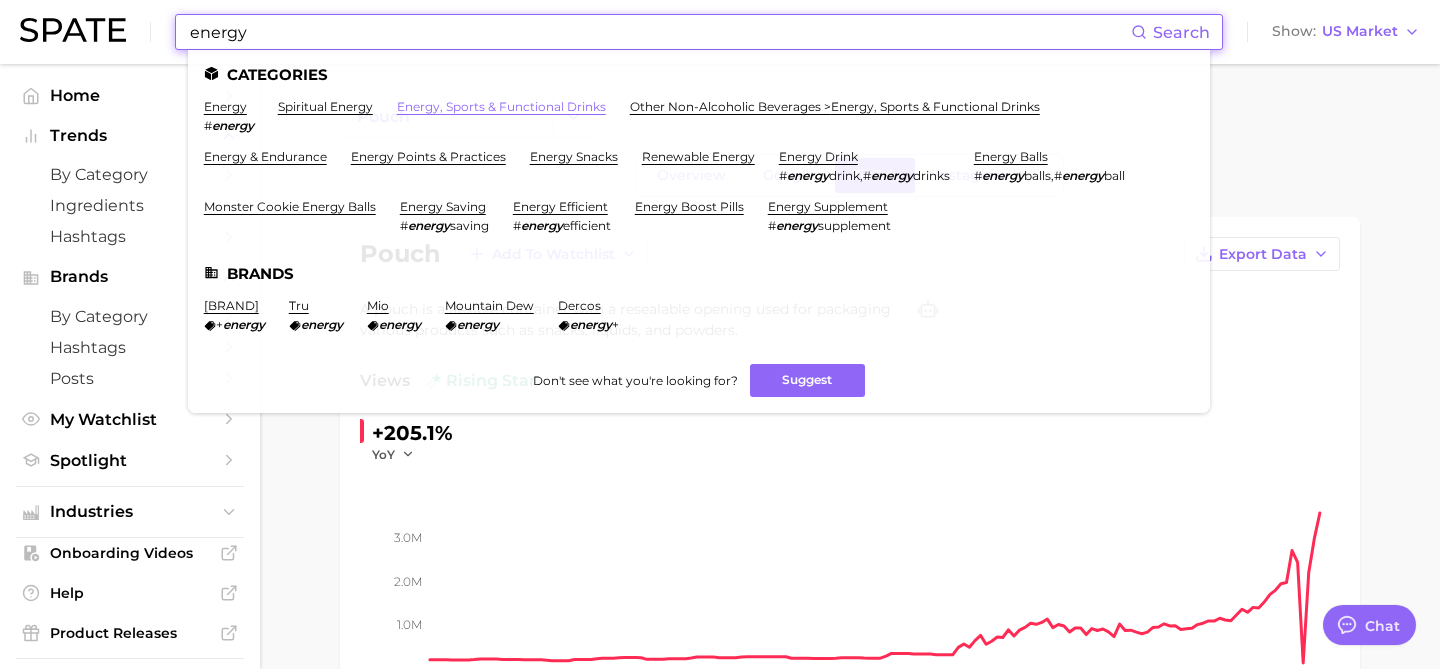 type on "energy" 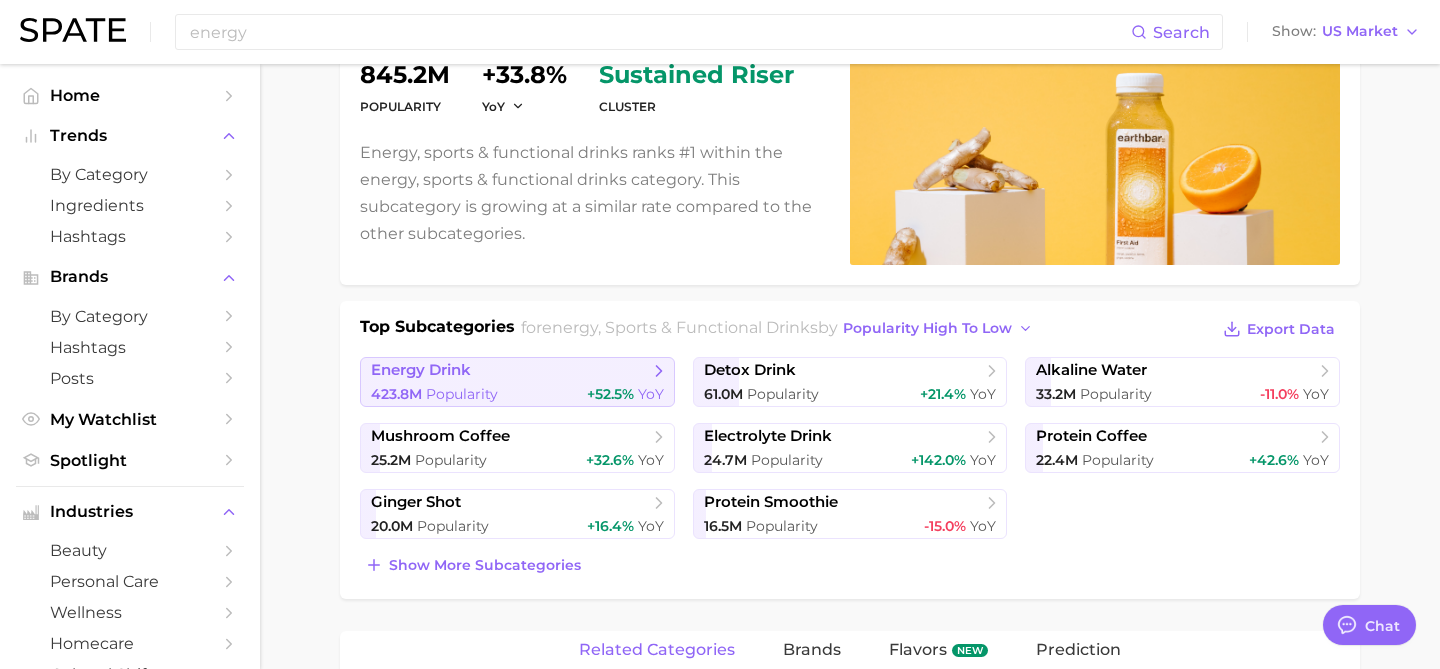 click on "energy drink" at bounding box center [510, 371] 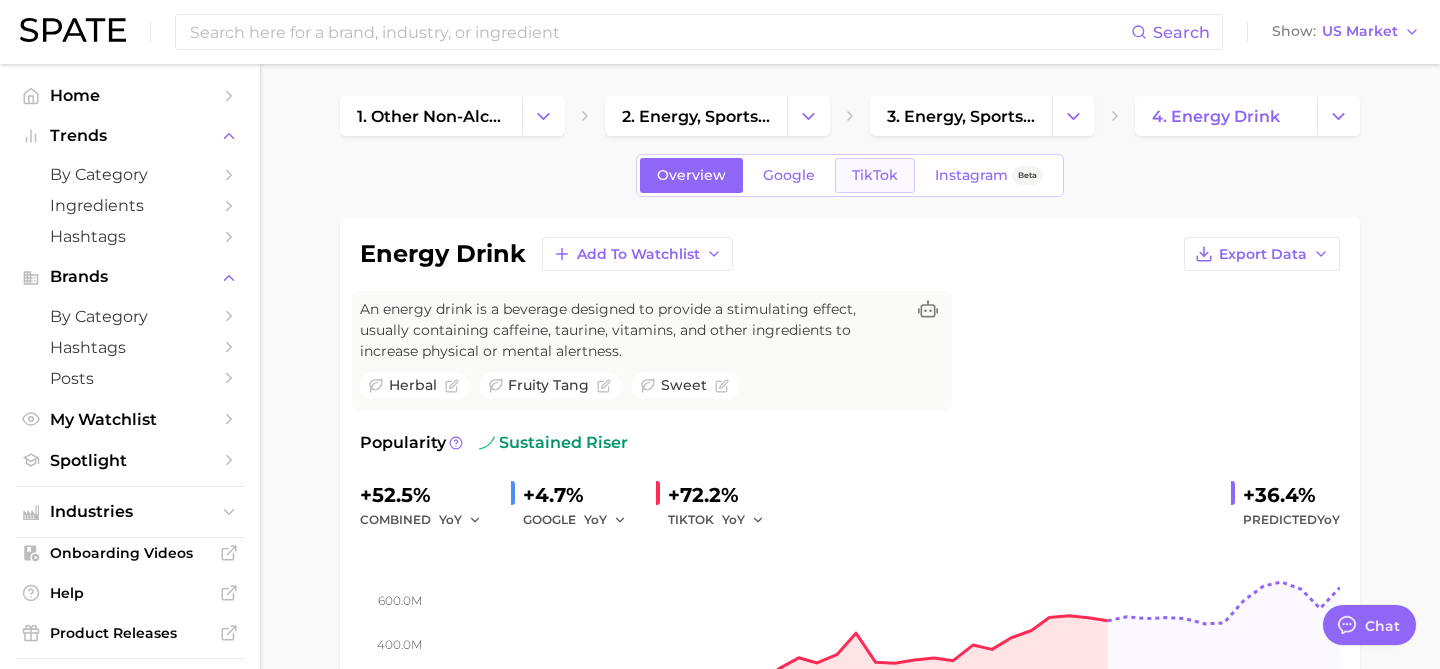 click on "TikTok" at bounding box center (875, 175) 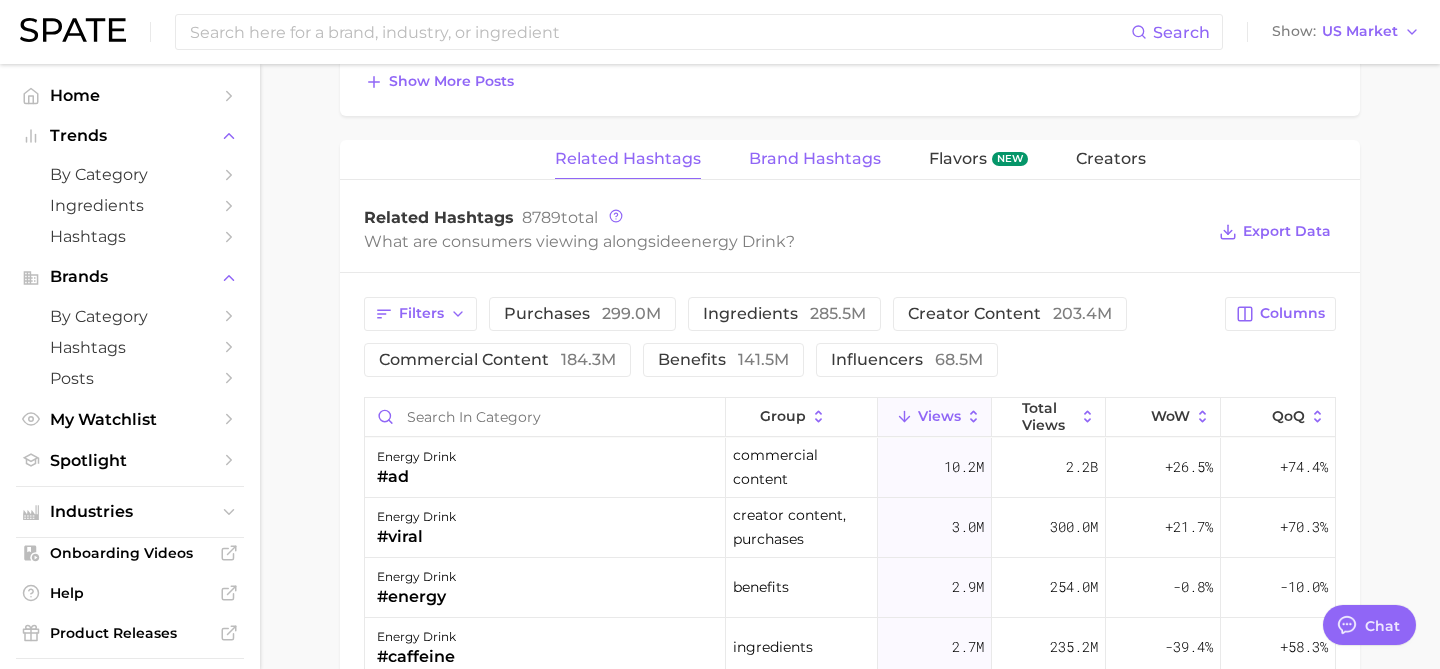 click on "Brand Hashtags" at bounding box center (815, 159) 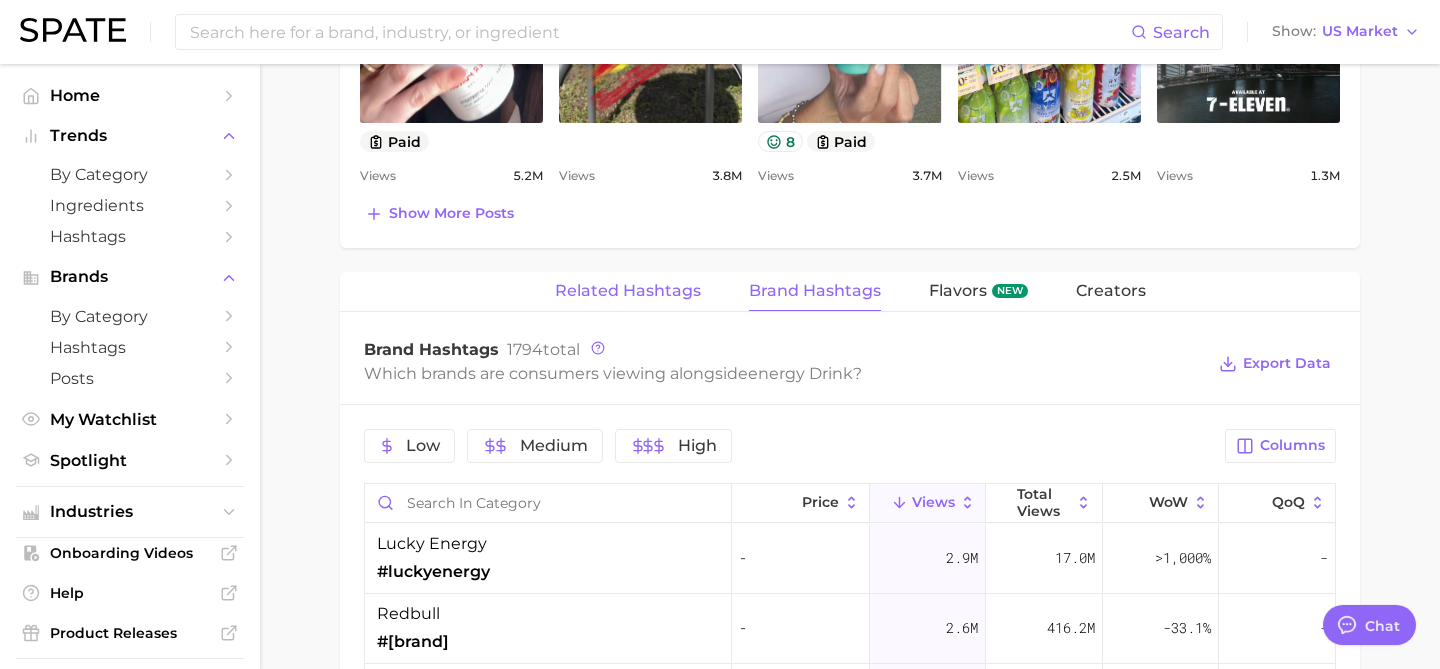 click on "Related Hashtags" at bounding box center [628, 291] 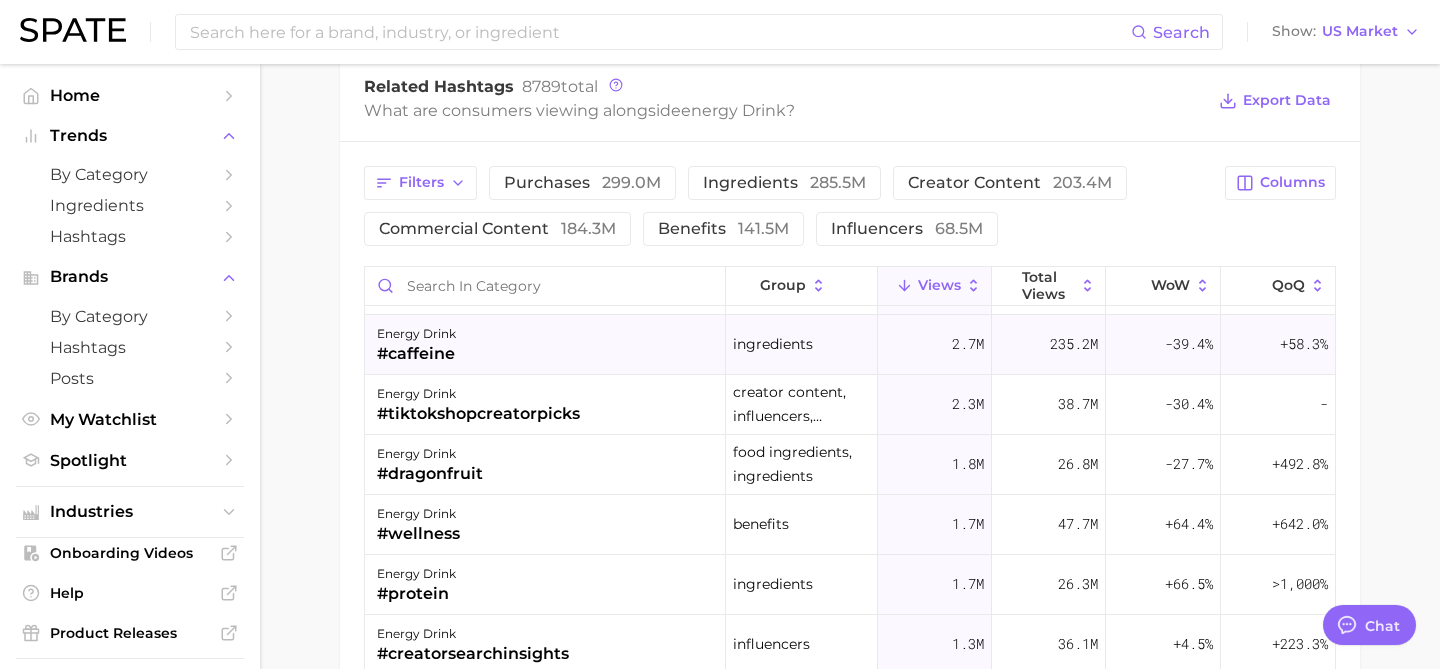 click on "energy drink #caffeine" at bounding box center (545, 345) 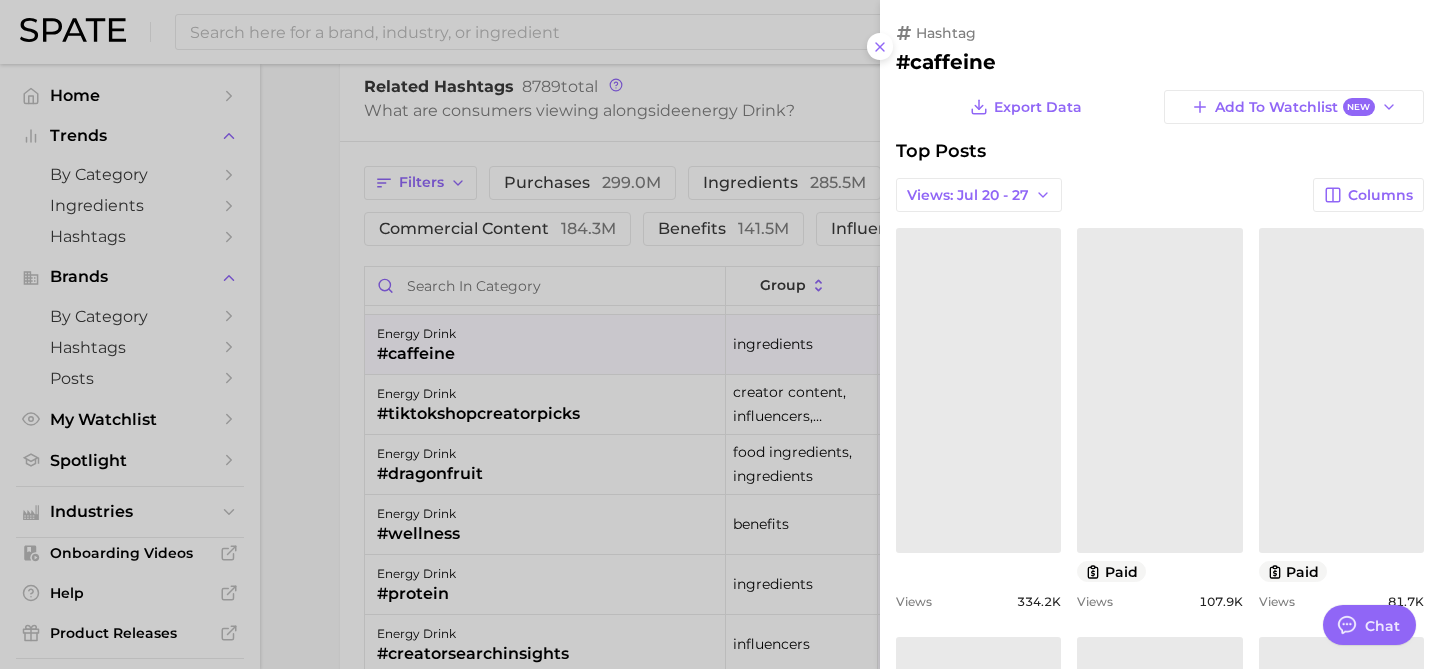 click at bounding box center [720, 334] 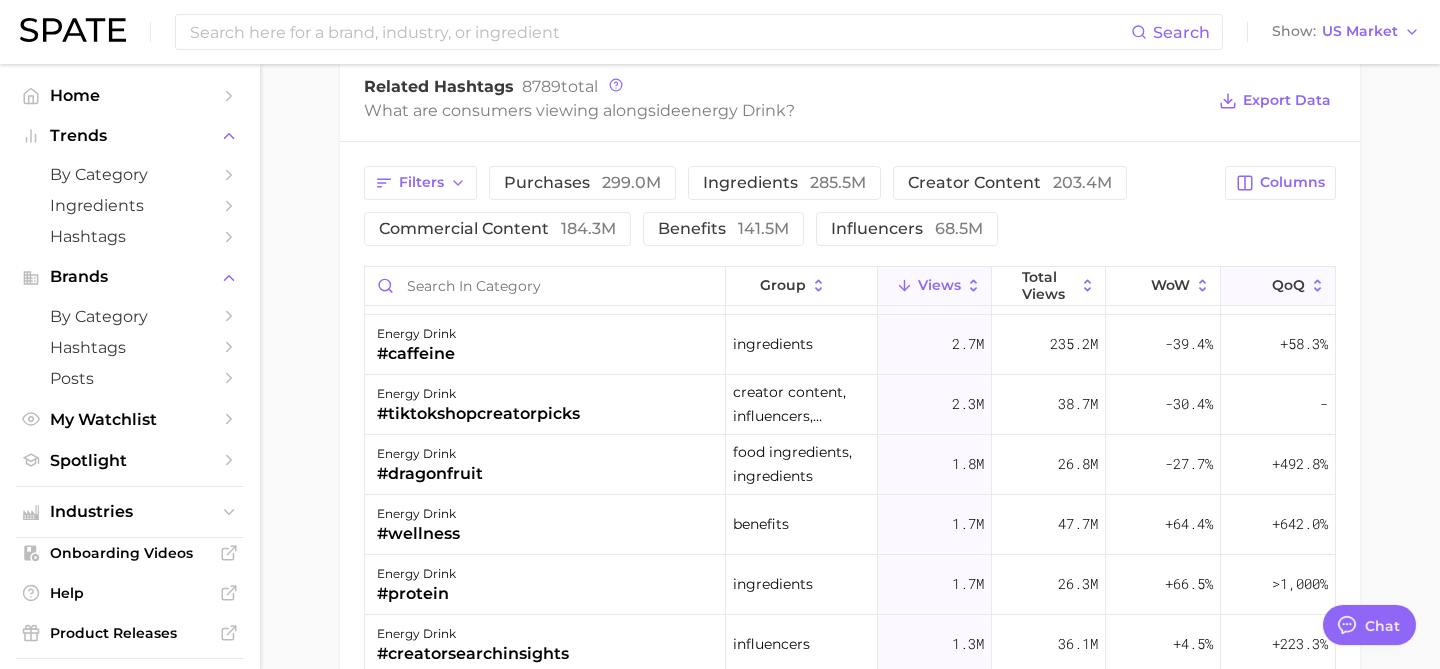click on "QoQ" at bounding box center (1288, 285) 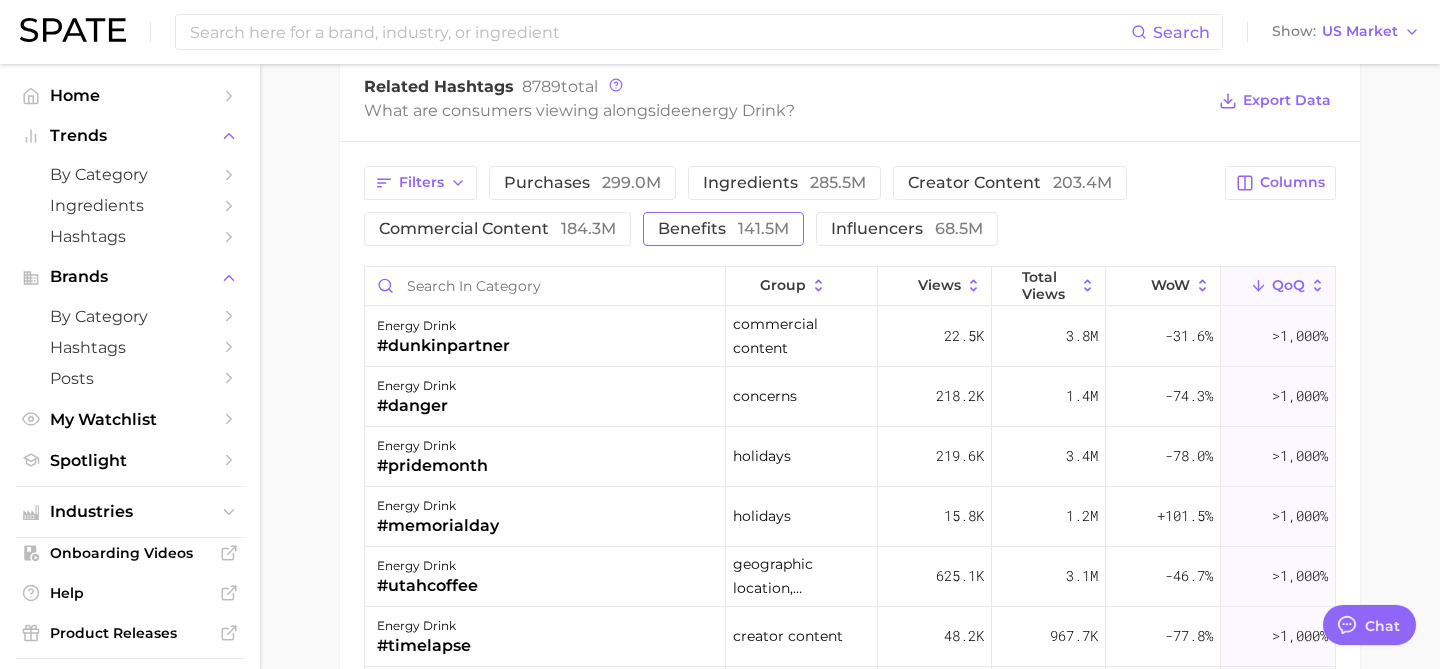 click on "benefits   141.5m" at bounding box center (723, 229) 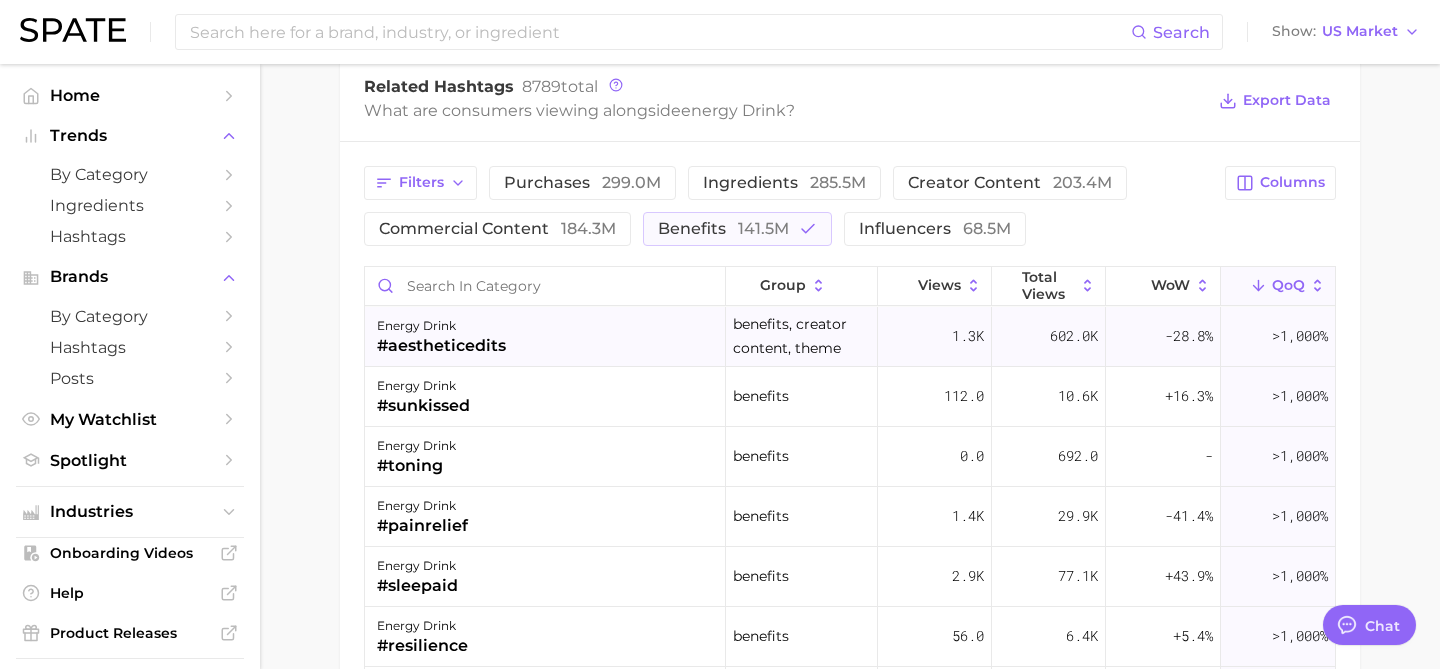click on "energy drink #aestheticedits" at bounding box center (545, 337) 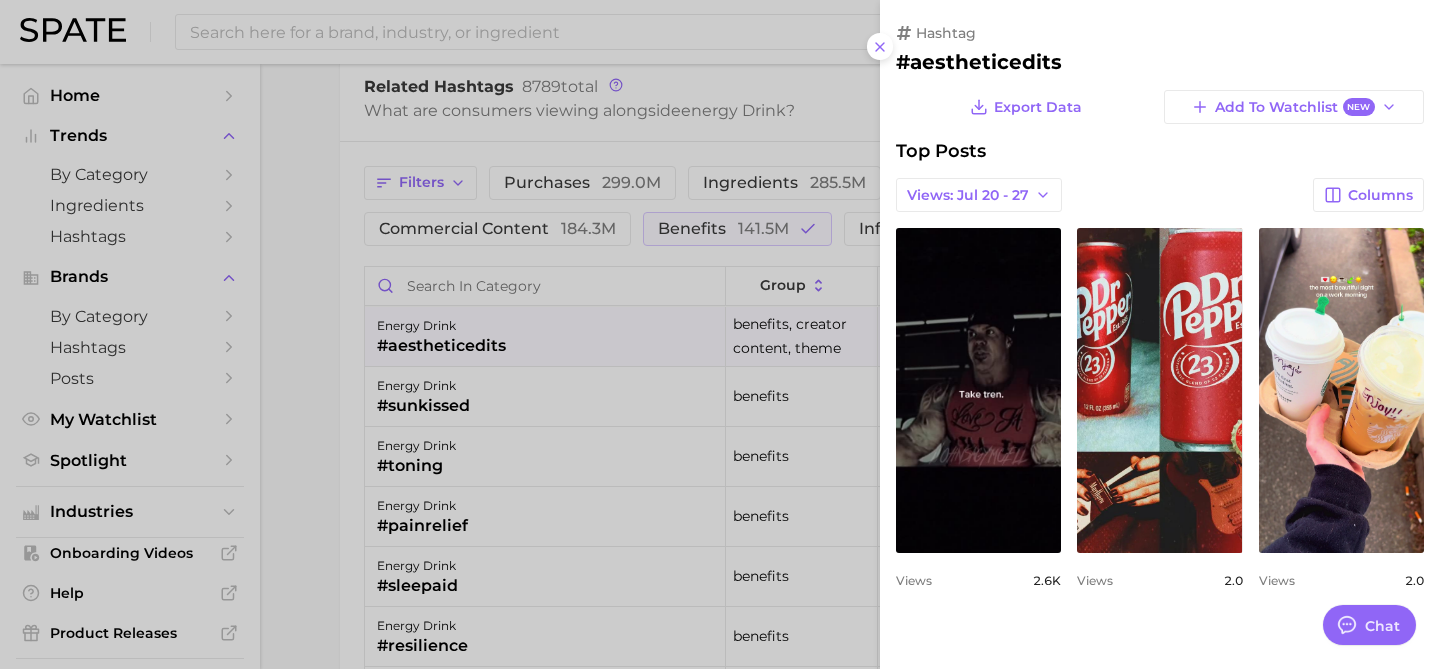 click at bounding box center (720, 334) 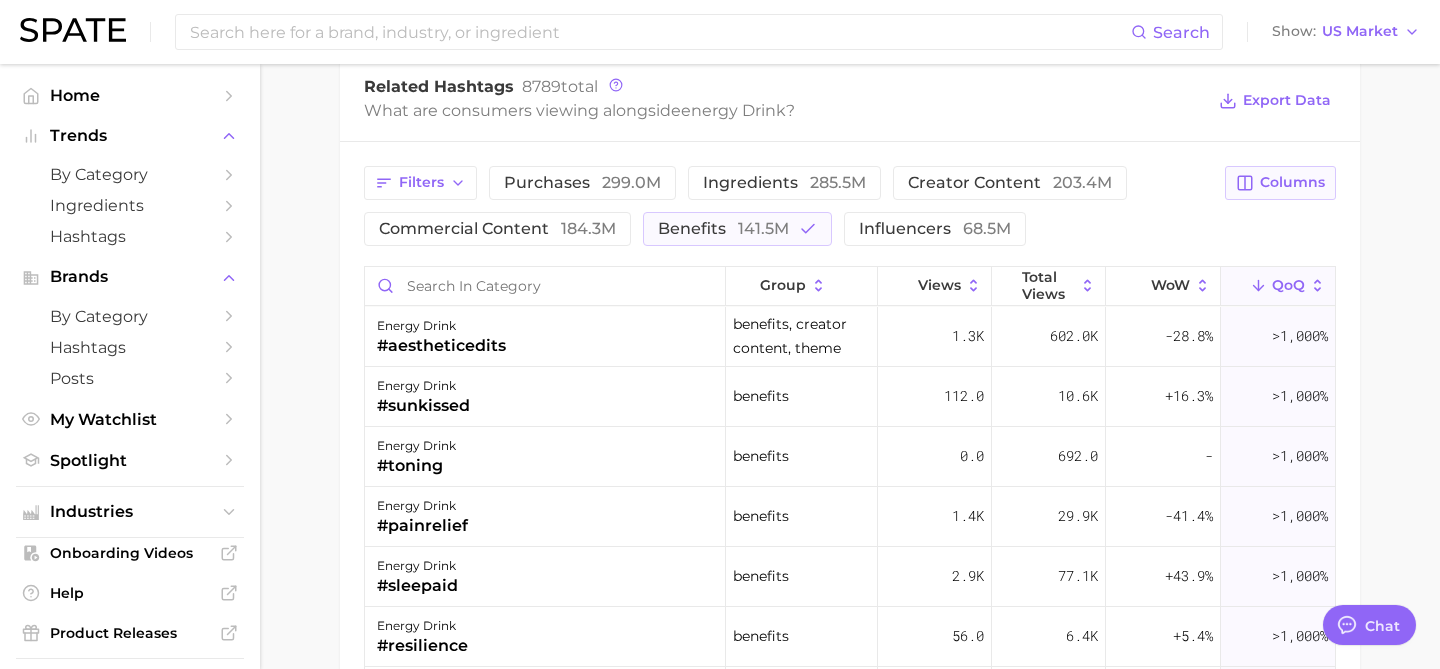 click on "Columns" at bounding box center [1280, 183] 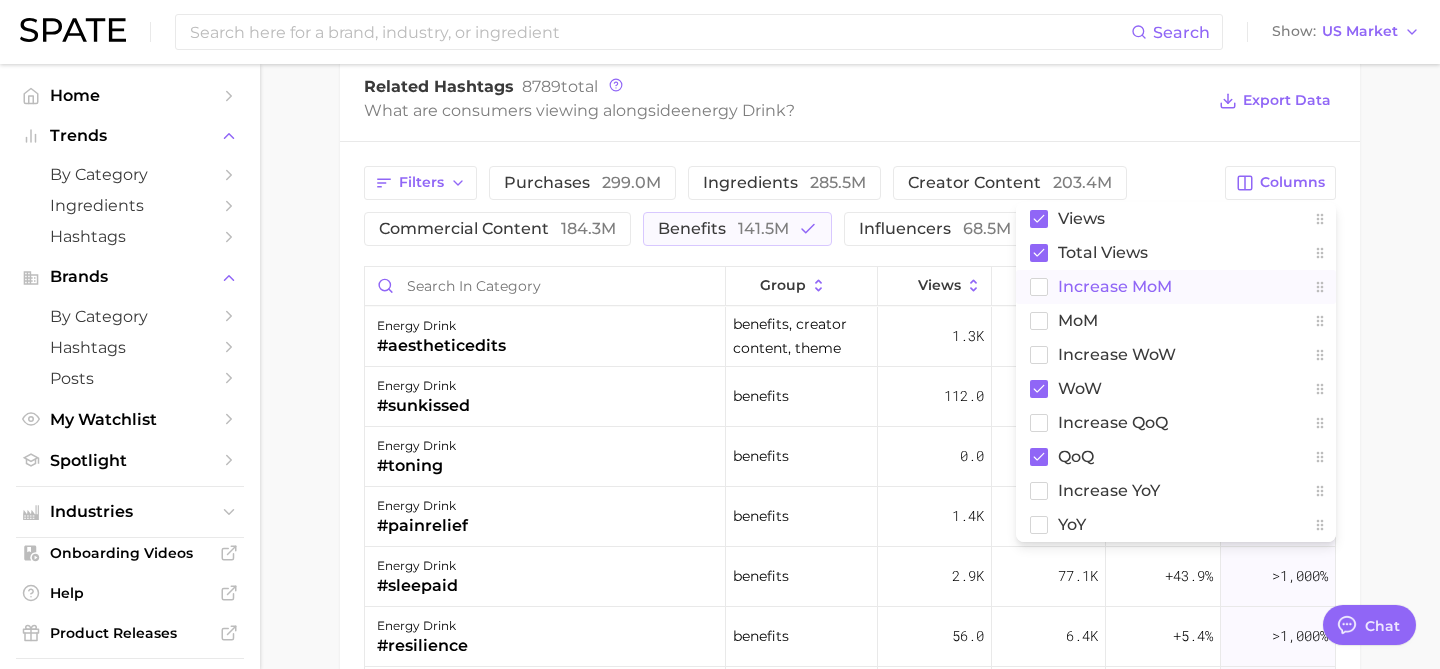 click on "increase MoM" at bounding box center [1176, 287] 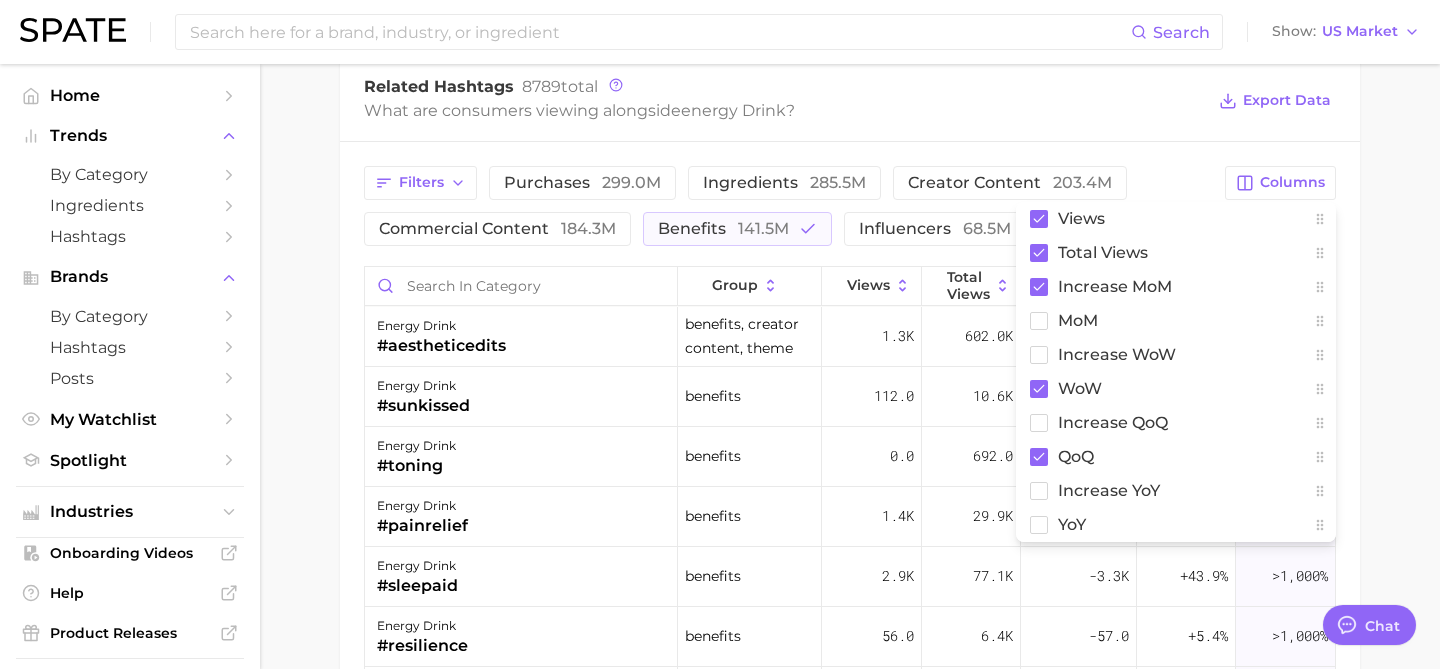click on "energy drink Overview Google TikTok Instagram Beta energy drink Add to Watchlist Export Data An energy drink is a beverage designed to provide a stimulating effect, usually containing caffeine, taurine, vitamins, and other ingredients to increase physical or mental alertness. herbal fruity tang sweet Views sustained riser +[PERCENT] YoY [NUMBER] [NUMBER] [NUMBER] [NUMBER] avg. weekly views [NUMBER] Very high paid views [PERCENT] High sentiment score [NUMBER] / 10 Mixed posts [NUMBER] Very high engagement [PERCENT] High TikTok shop [PERCENT] High Show more Top Hashtags for energy drink by Views high to low View As Text Export Data # energy drink # energy drink s #bebidasenergeticas #gym energy drink #gym energy drink s Top Posts for energy drink Export Data Views: [MONTH] - [NUMBER] Positive [NUMBER] Mixed [NUMBER] Negative [NUMBER] Columns view post on TikTok paid Views [NUMBER] view post on TikTok Views [NUMBER] view post on TikTok [NUMBER] paid Views [NUMBER] new" at bounding box center [850, -260] 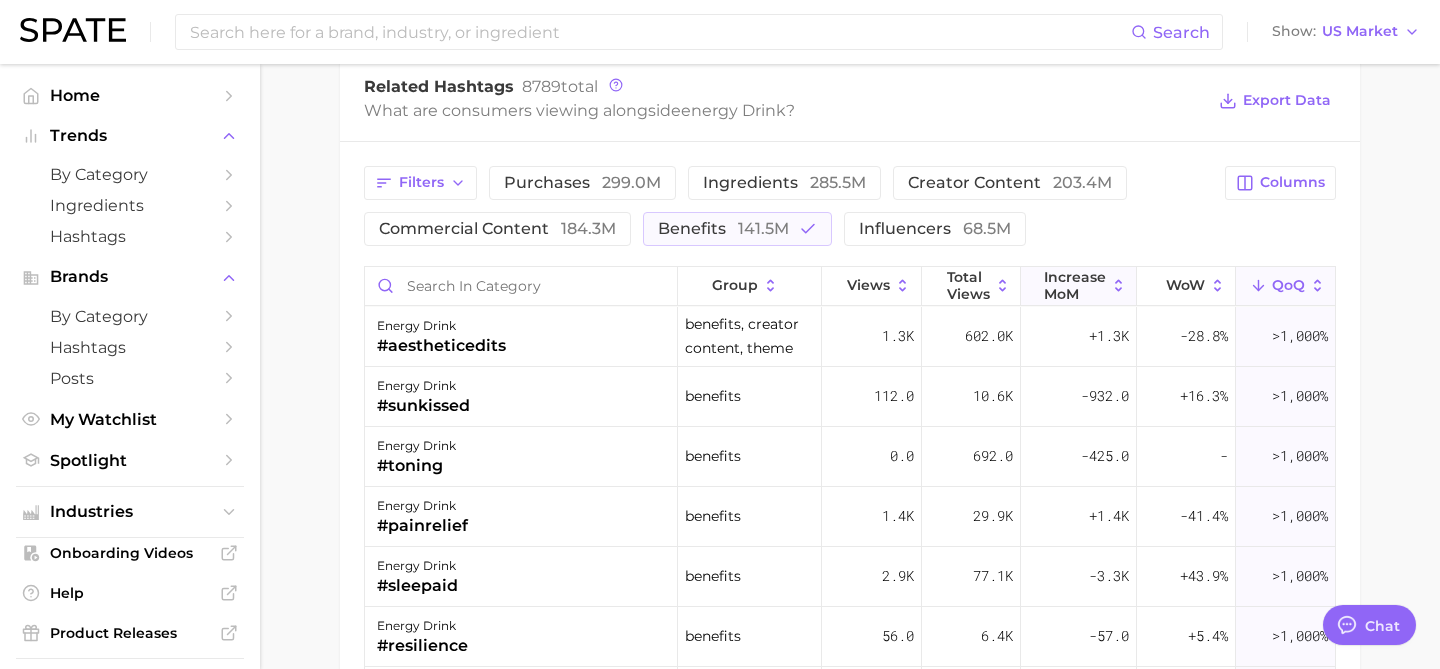 click on "increase MoM" at bounding box center (1075, 285) 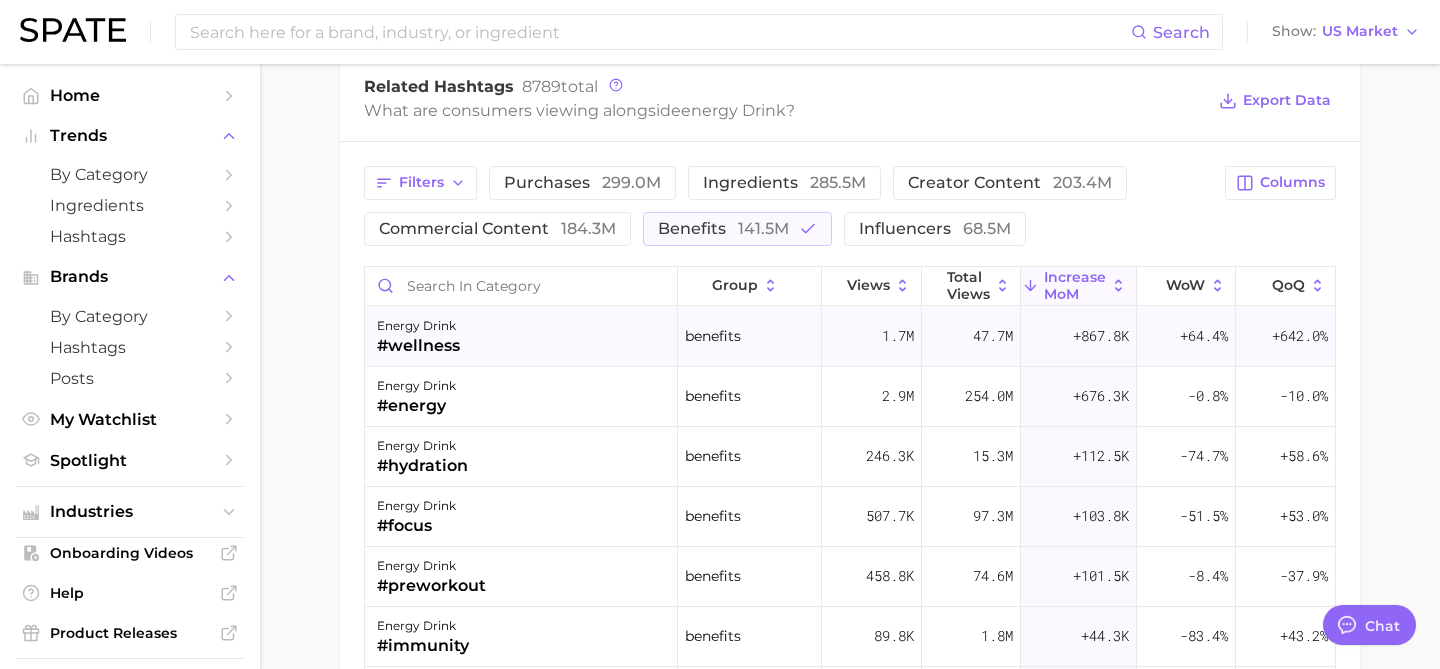 click on "energy drink #wellness" at bounding box center [521, 337] 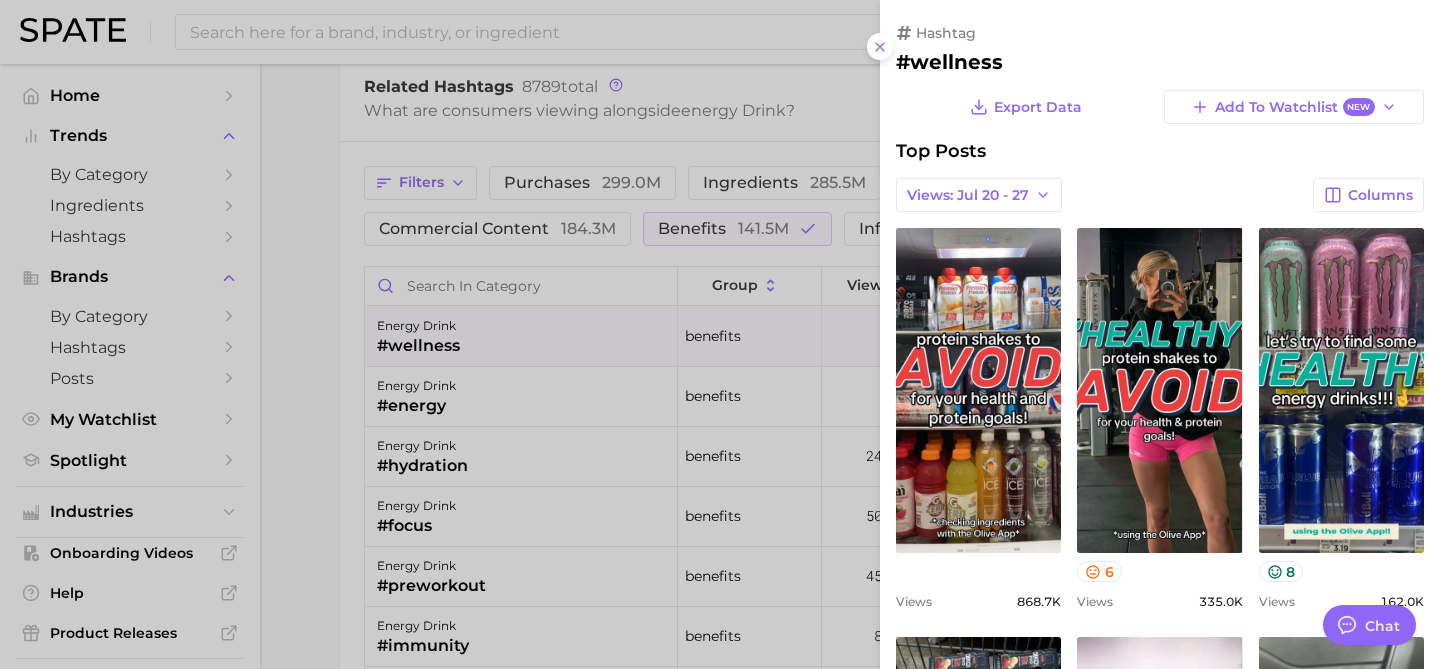 click at bounding box center (720, 334) 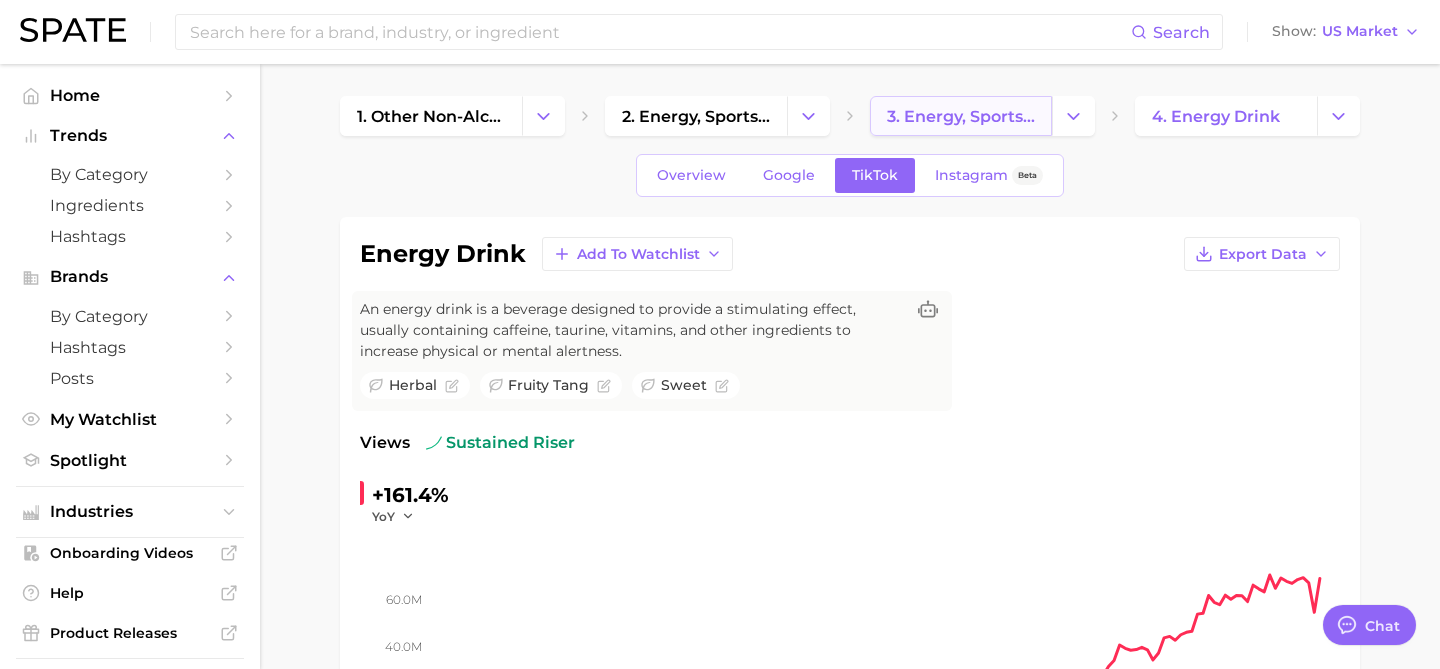 click on "3. energy, sports & functional drinks" at bounding box center [961, 116] 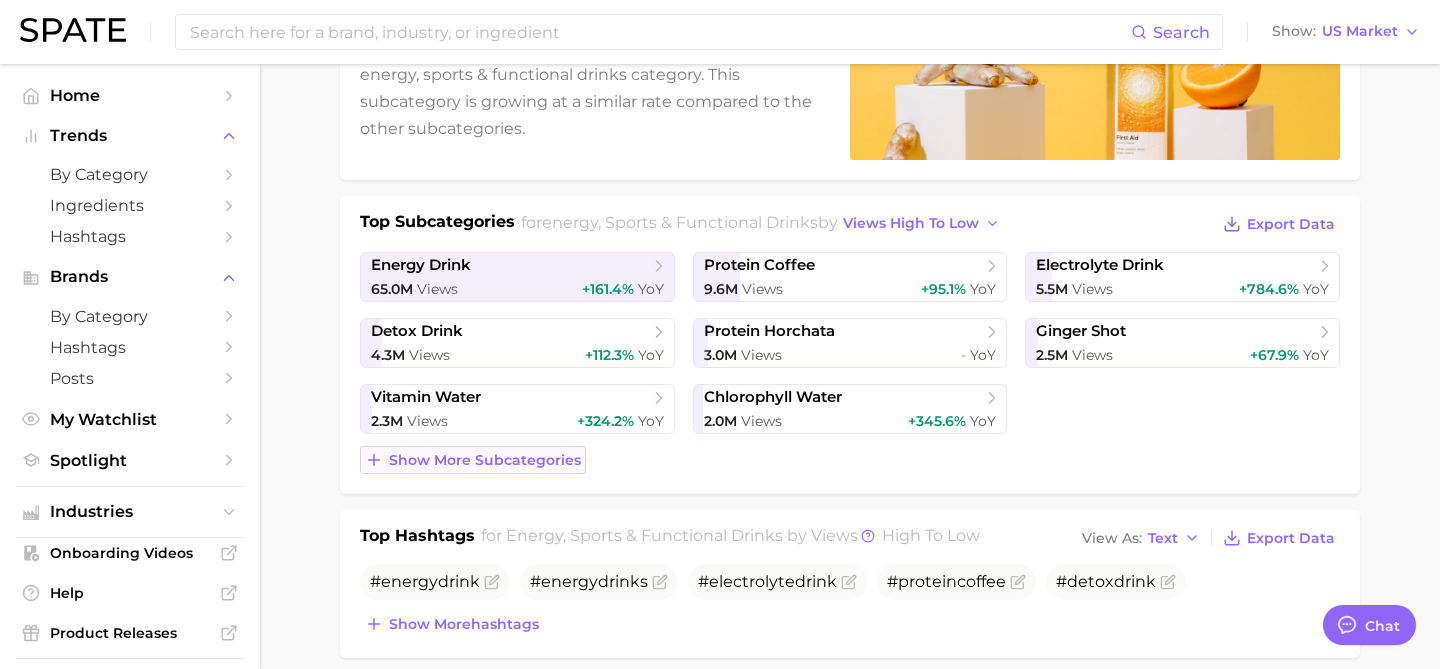 click on "Show more subcategories" at bounding box center (485, 460) 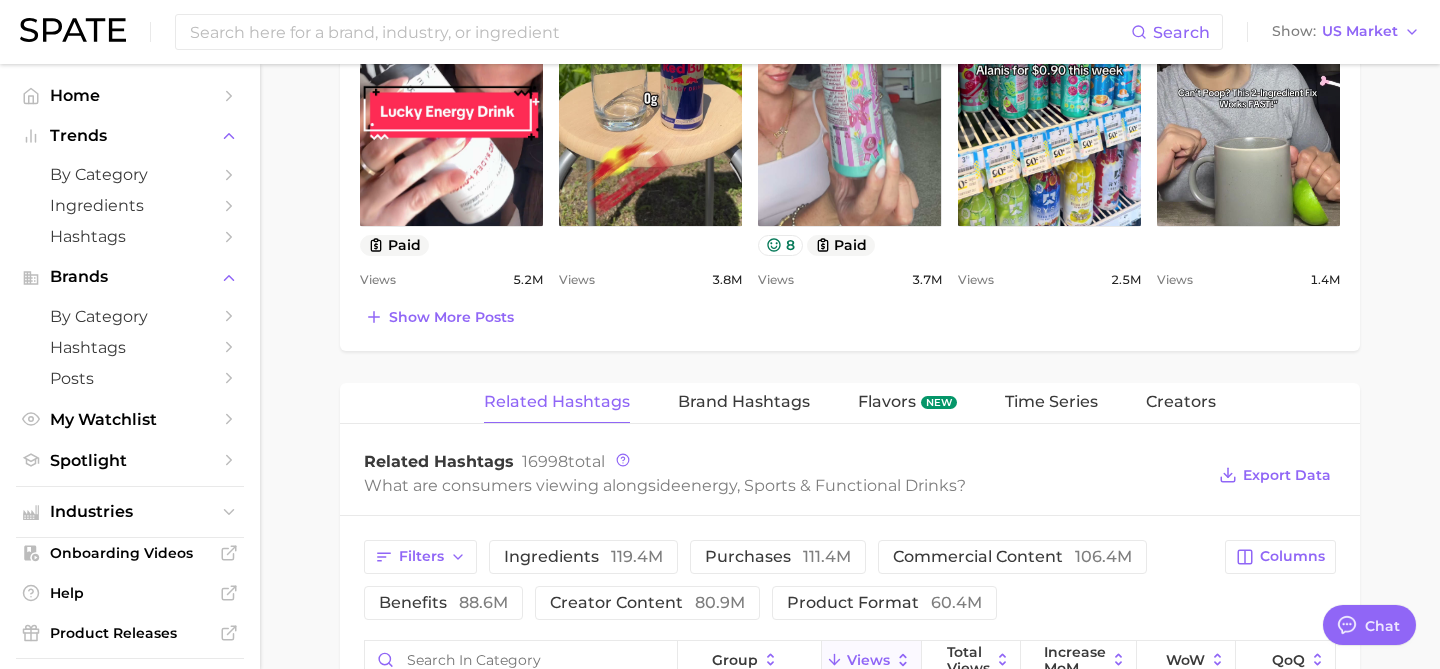 scroll, scrollTop: 1773, scrollLeft: 0, axis: vertical 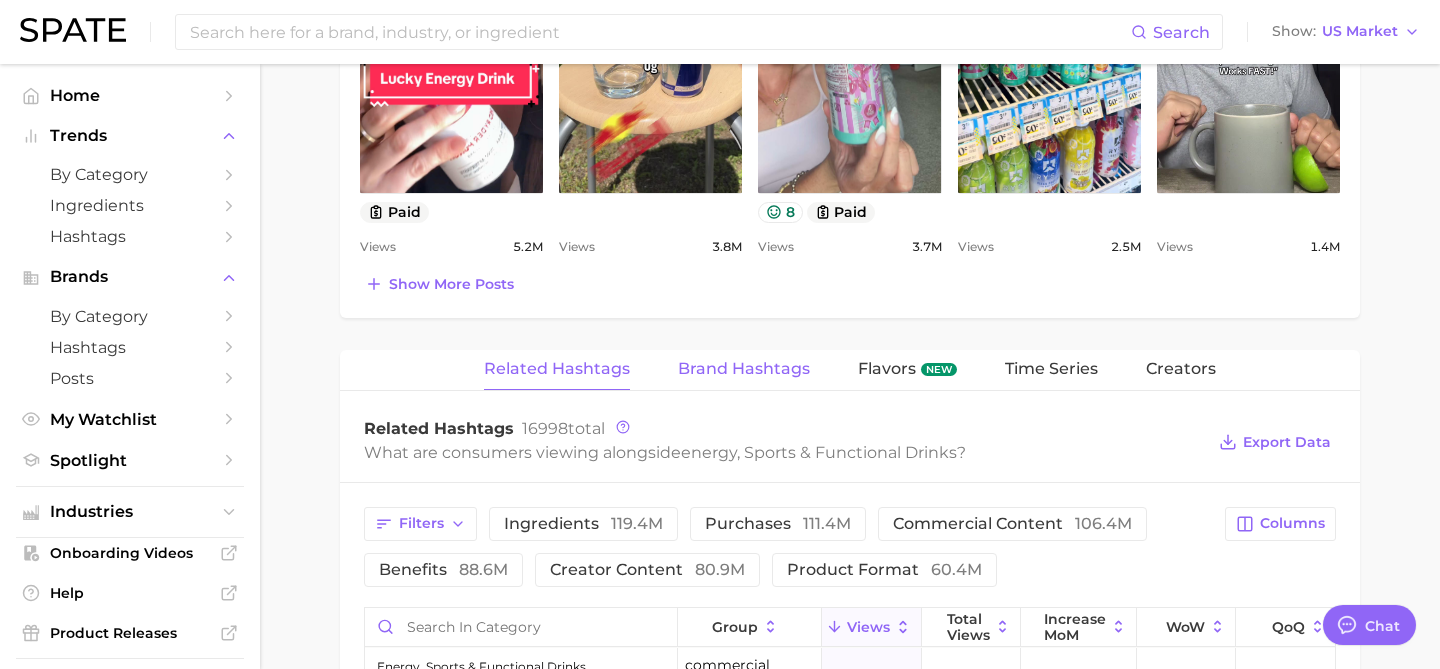 click on "Brand Hashtags" at bounding box center (744, 369) 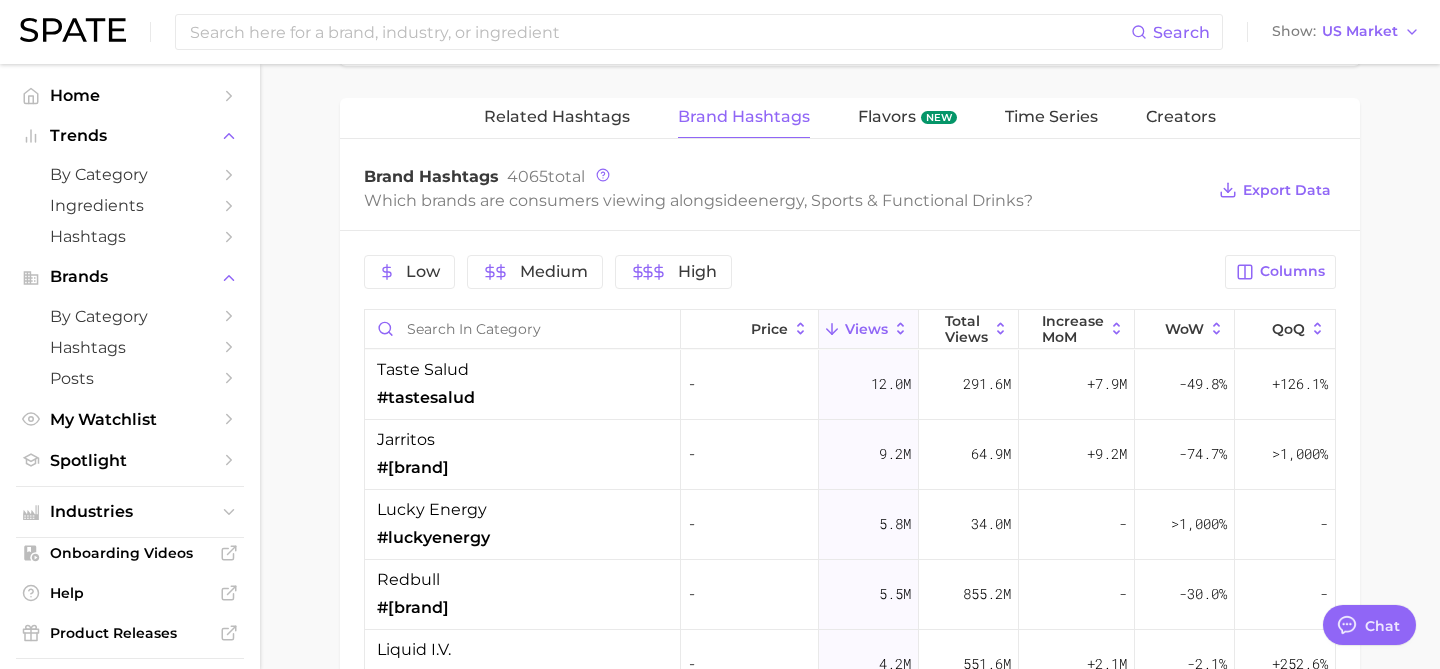 scroll, scrollTop: 2026, scrollLeft: 0, axis: vertical 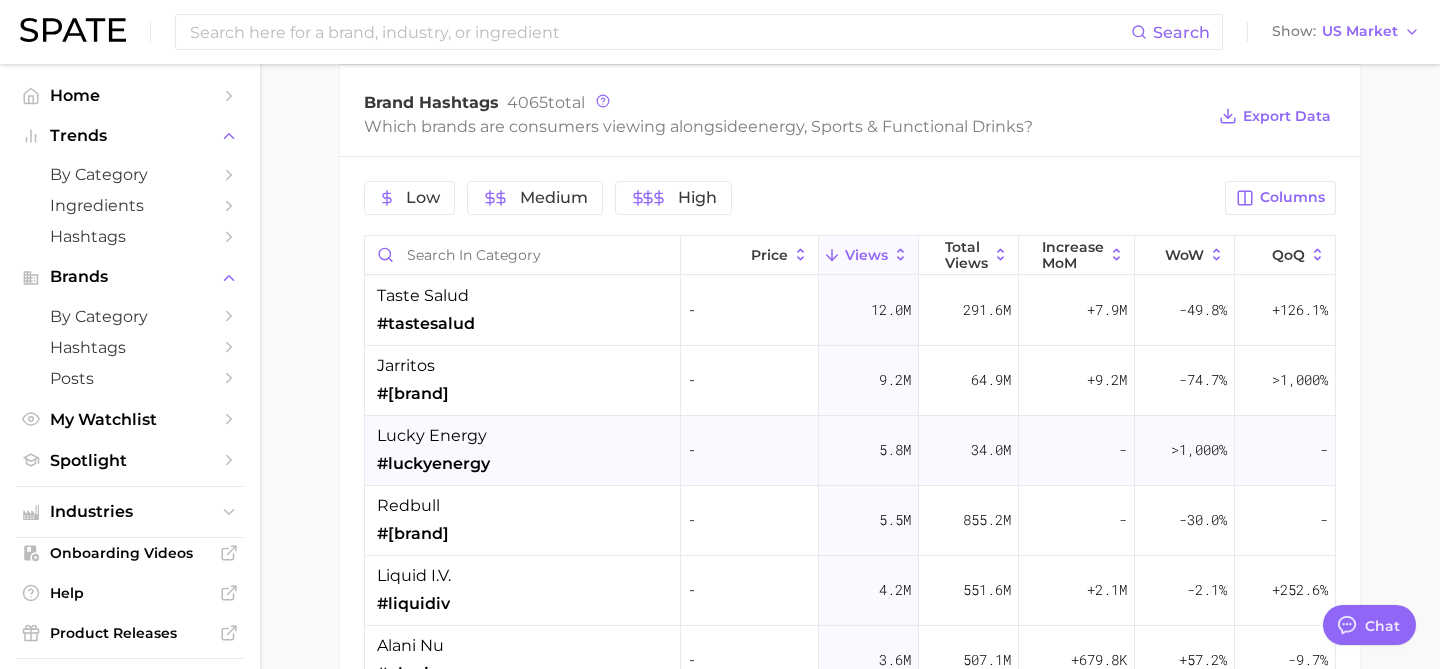 click on "#luckyenergy" at bounding box center (433, 464) 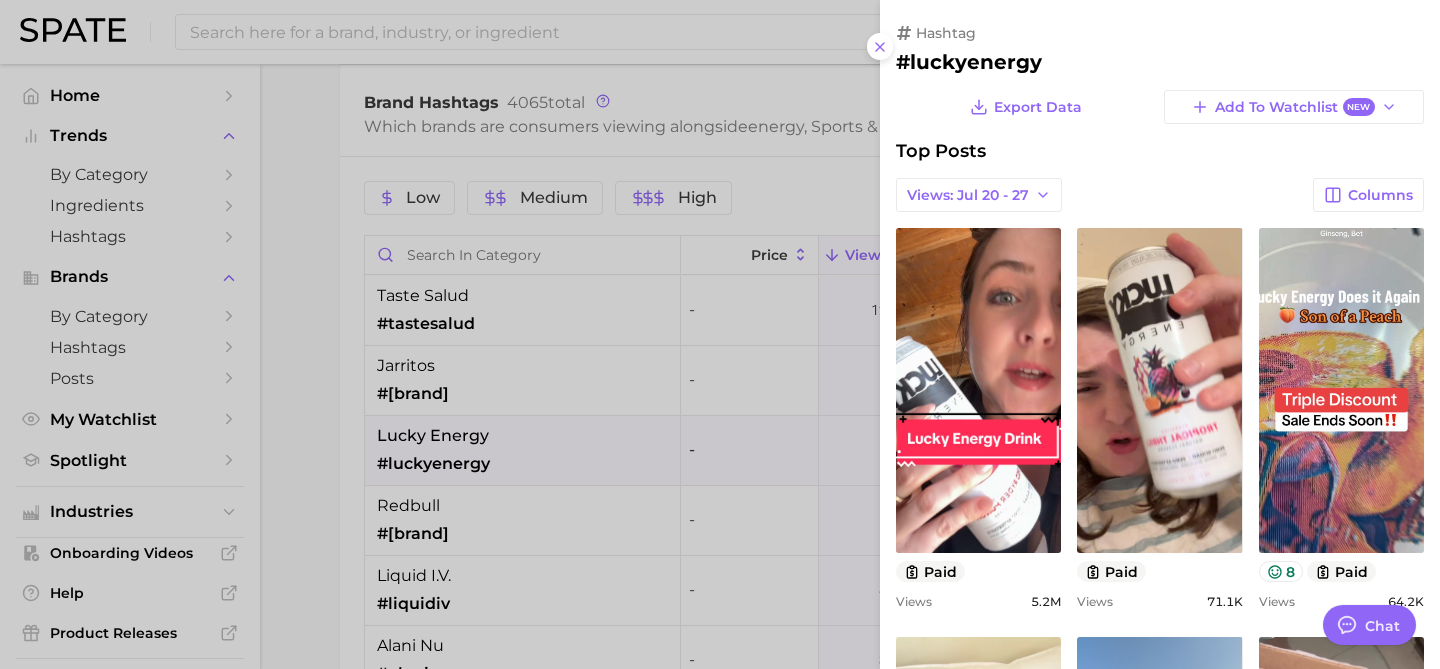 scroll, scrollTop: 0, scrollLeft: 0, axis: both 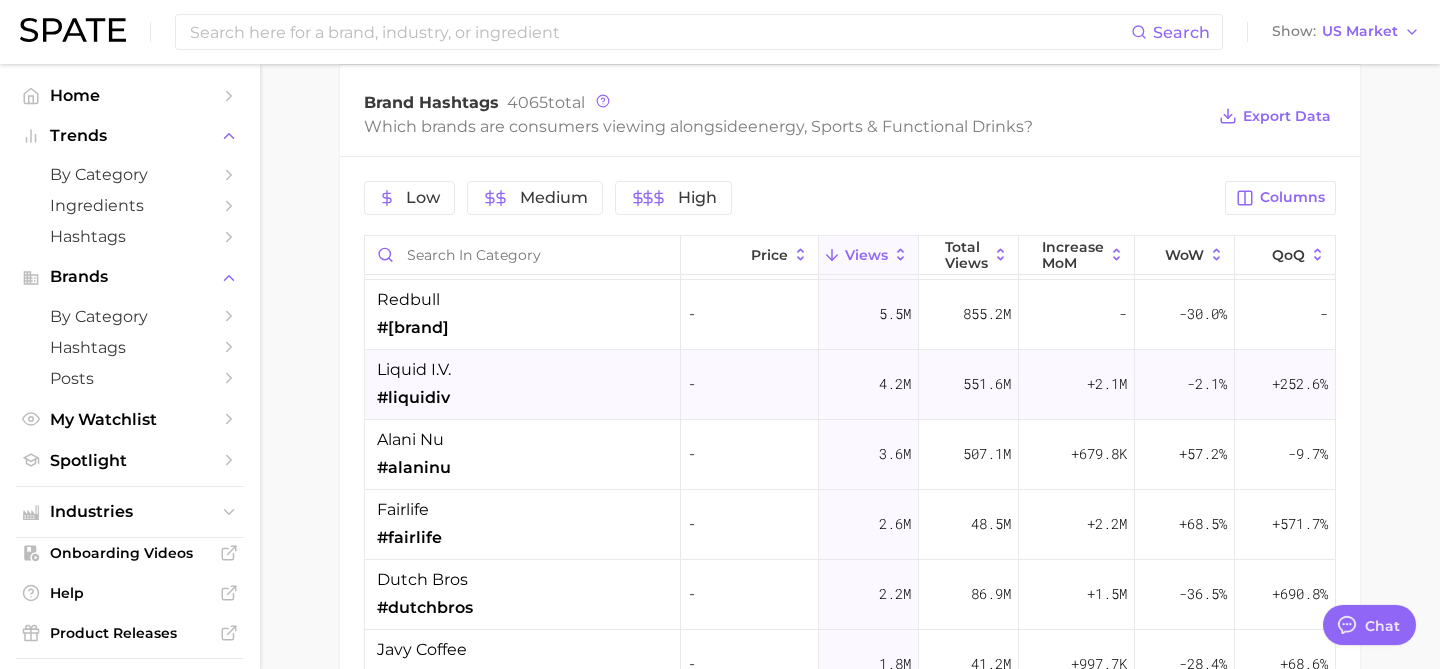 click on "liquid i.v. #liquidiv" at bounding box center (523, 385) 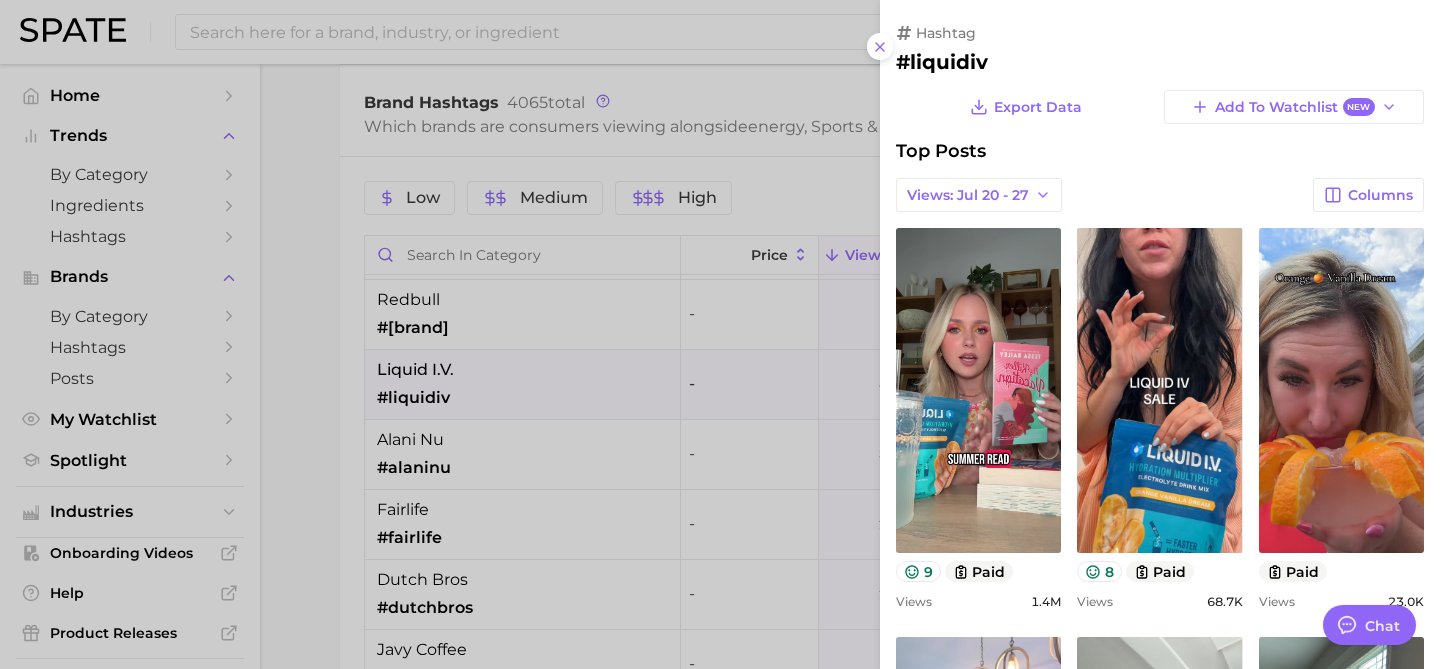 scroll, scrollTop: 0, scrollLeft: 0, axis: both 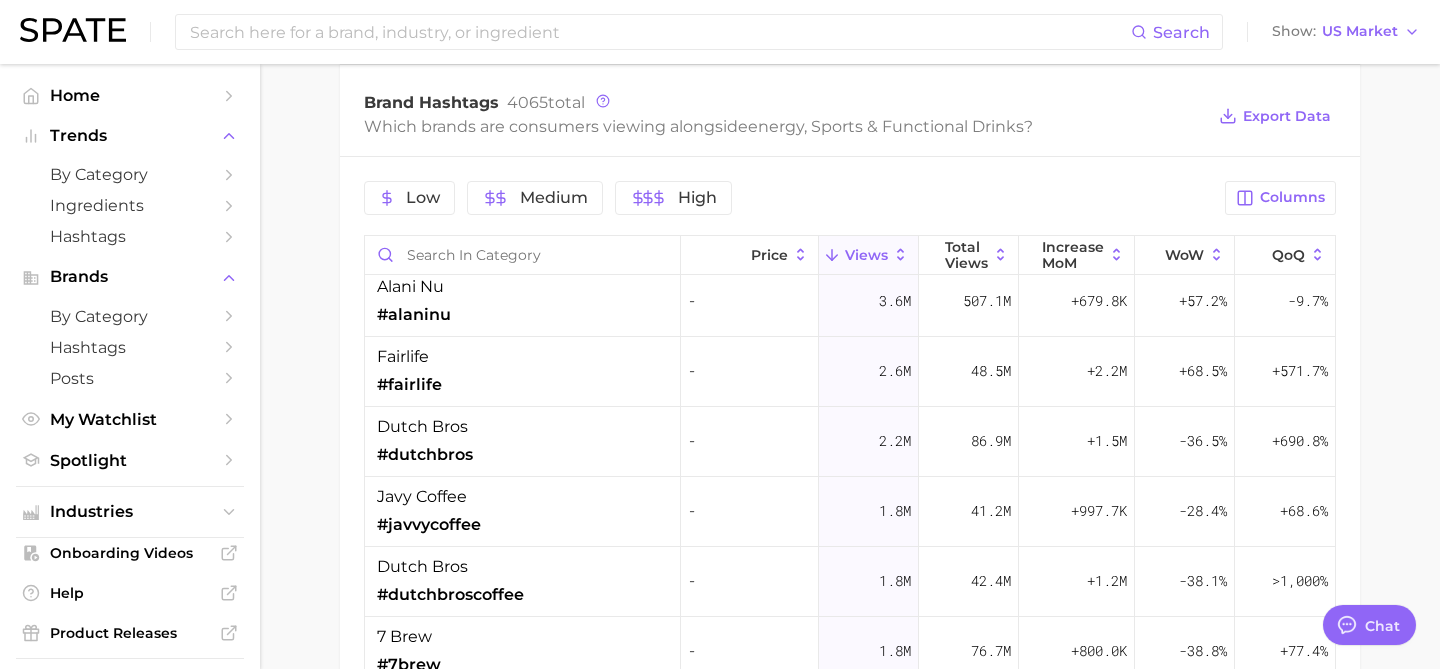 click on "dutch bros #dutchbros" at bounding box center [523, 442] 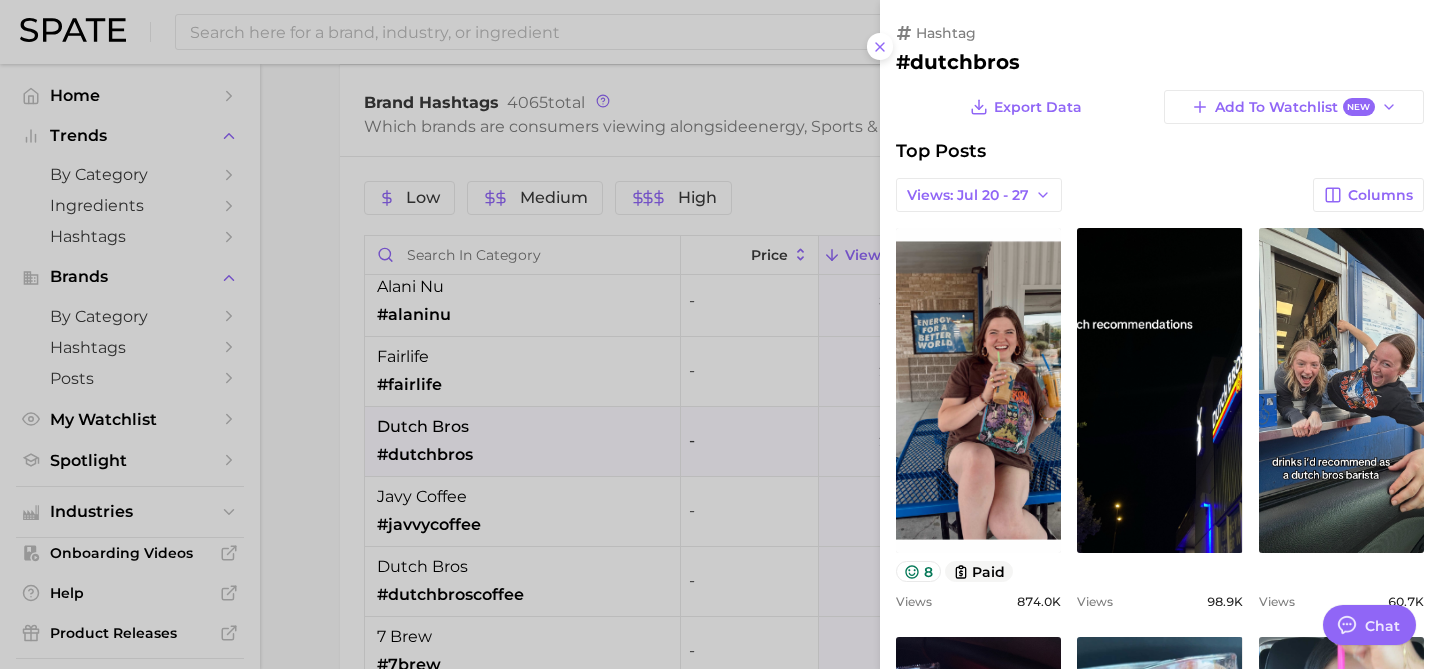 scroll, scrollTop: 0, scrollLeft: 0, axis: both 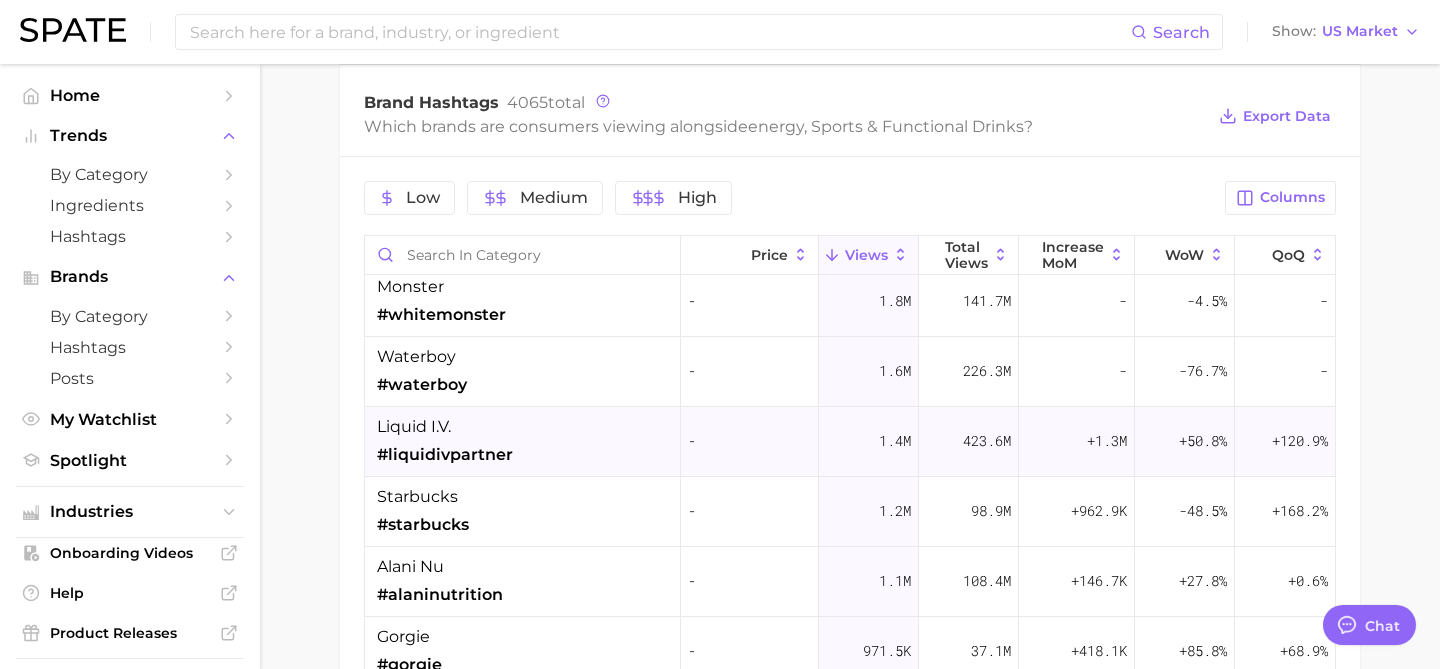 click on "#liquidivpartner" at bounding box center [445, 455] 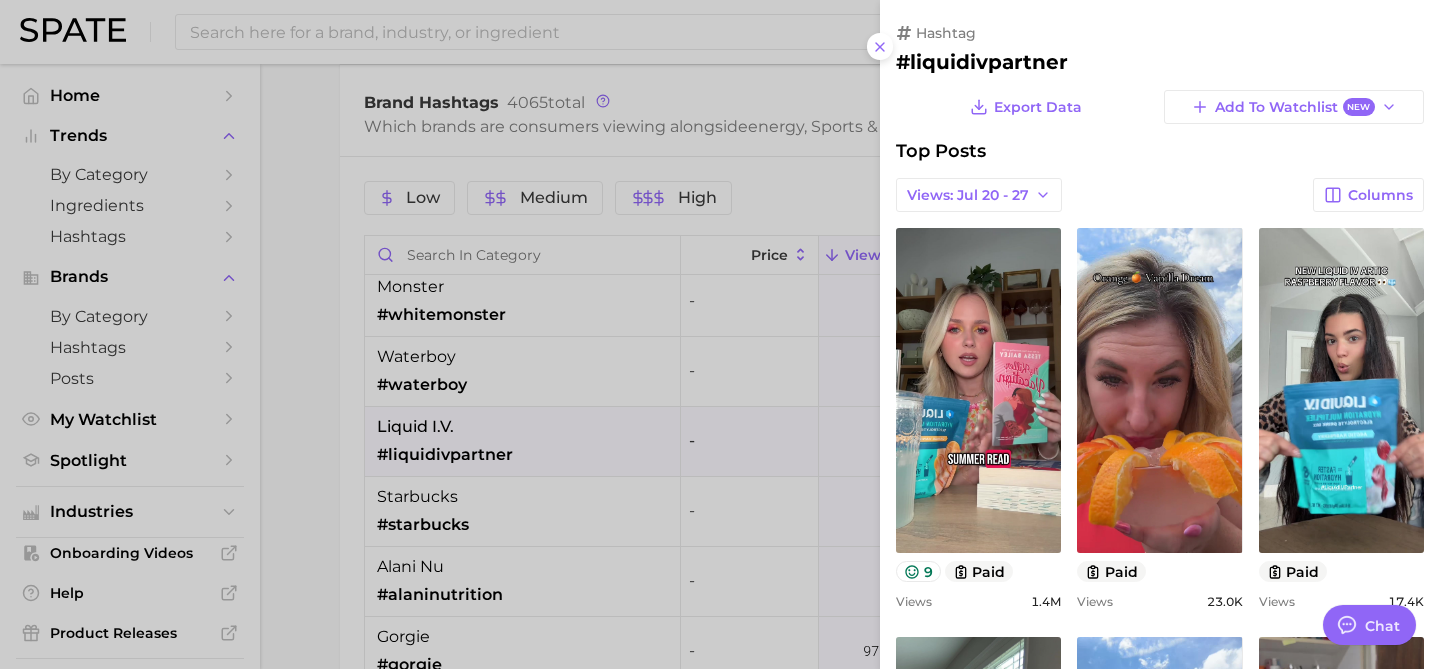 click at bounding box center (720, 334) 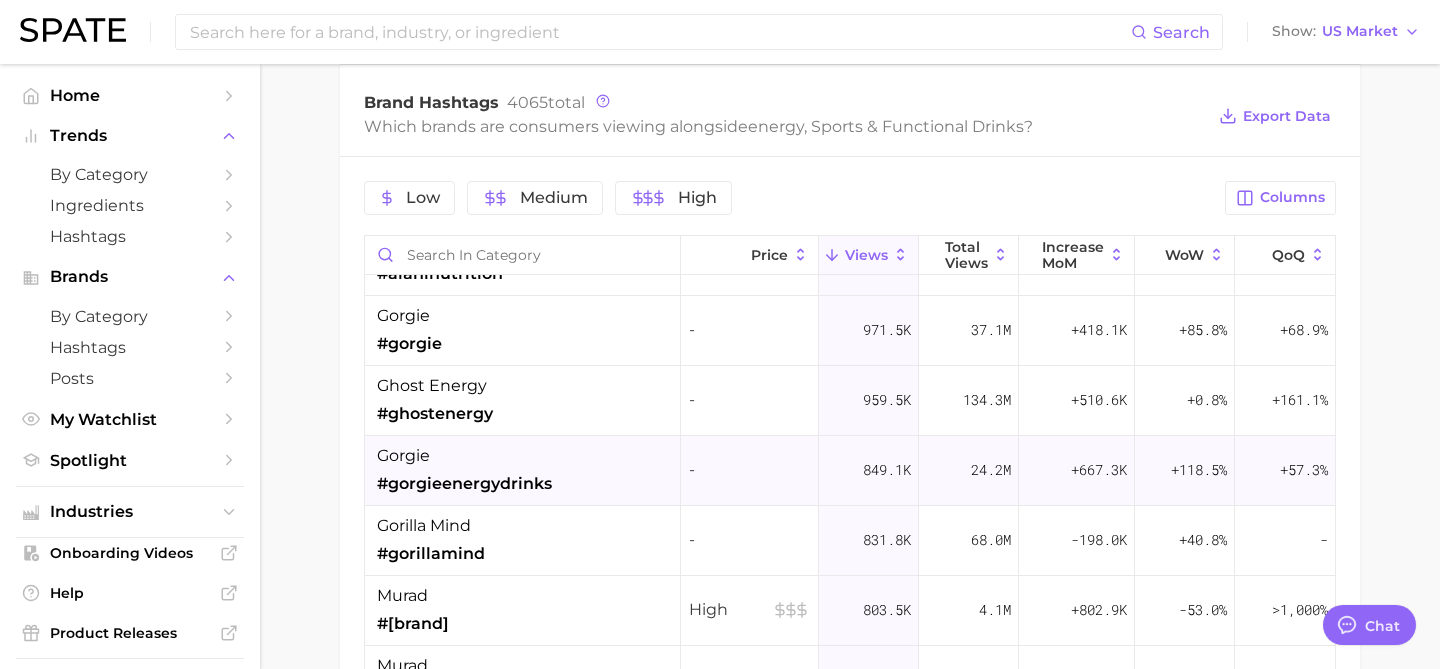 click on "#gorgieenergydrinks" at bounding box center (464, 484) 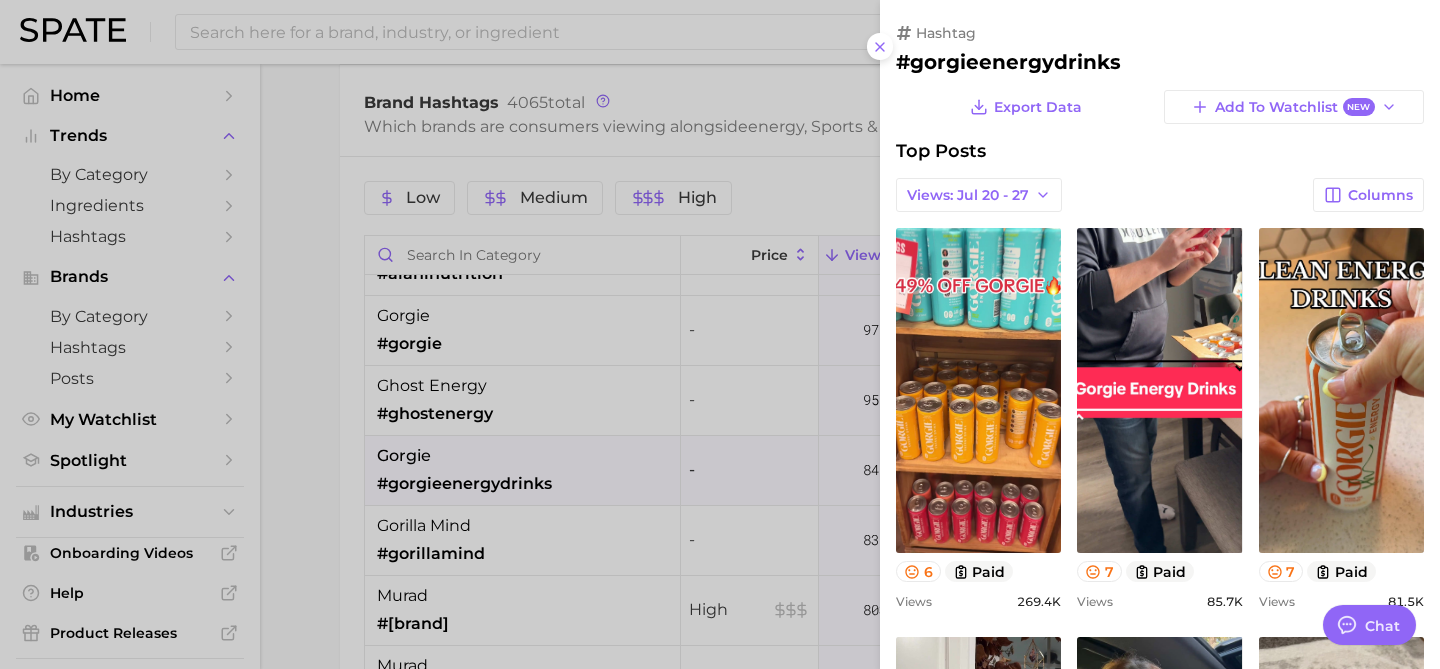click at bounding box center (720, 334) 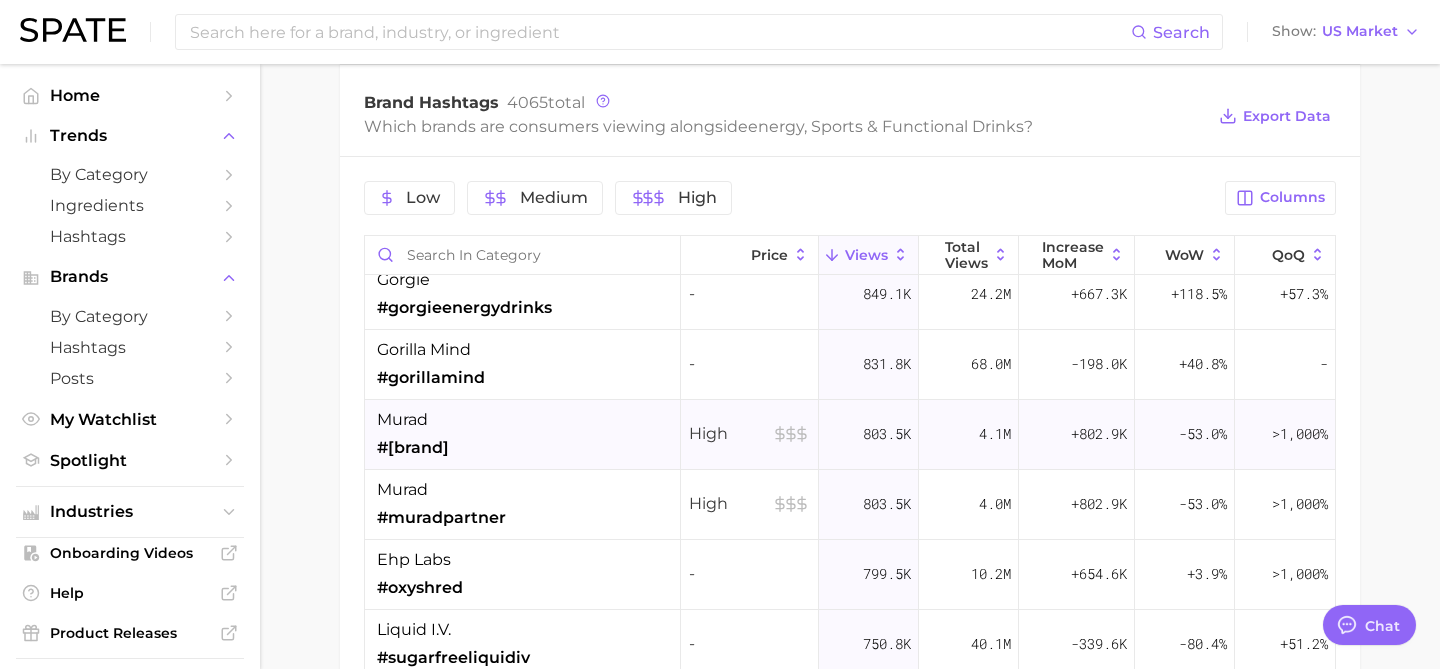 click on "murad #muradskincare" at bounding box center (523, 435) 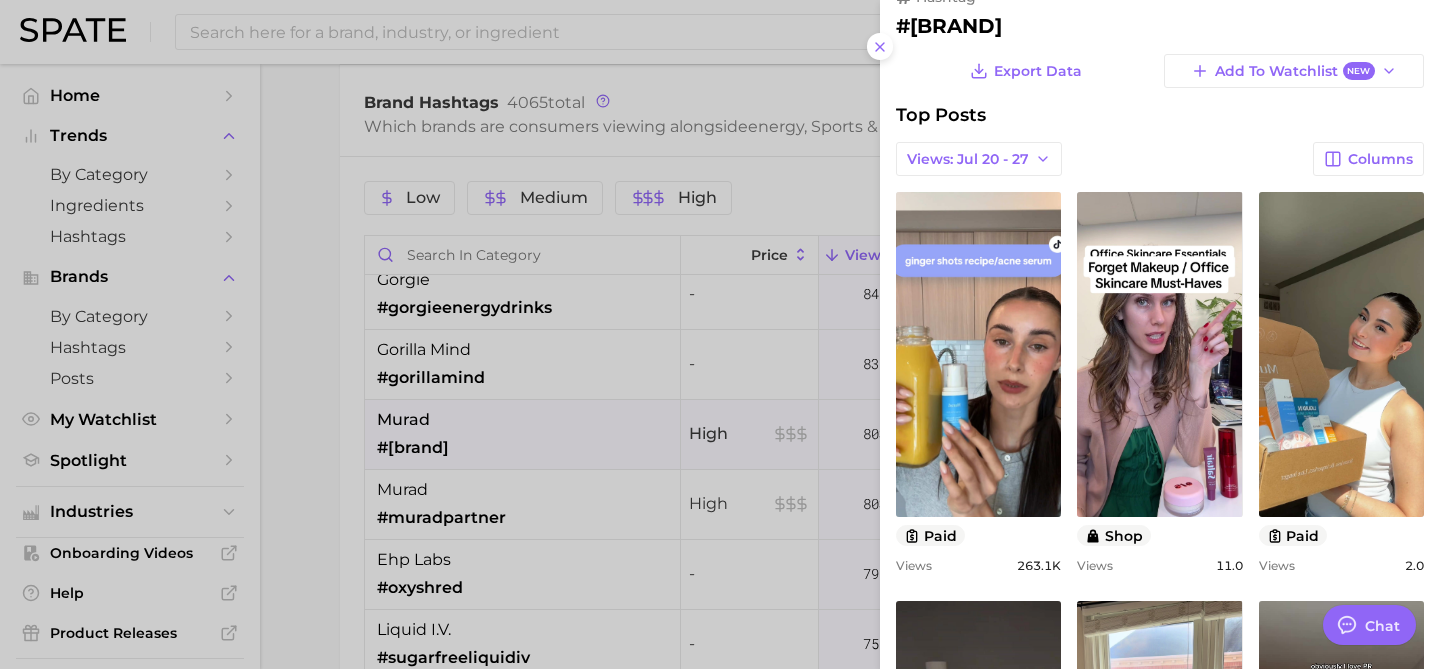 click at bounding box center [720, 334] 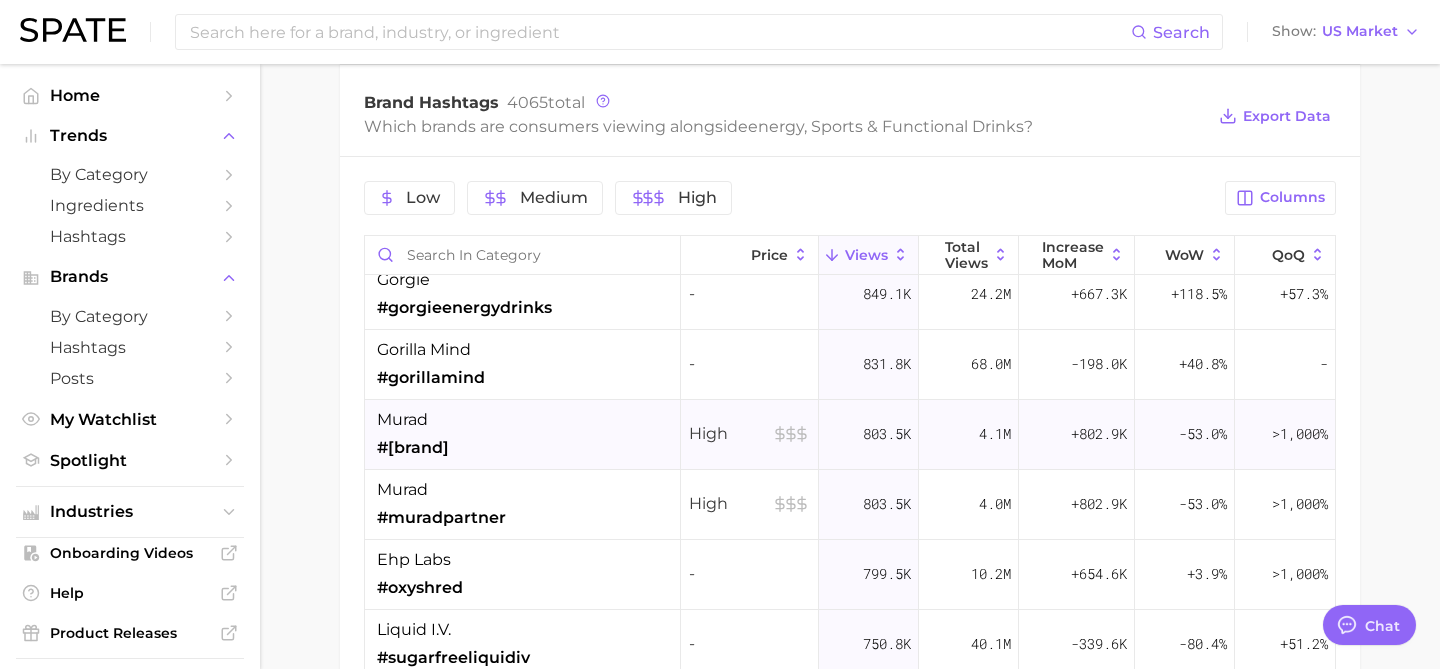click on "murad #muradskincare" at bounding box center (523, 435) 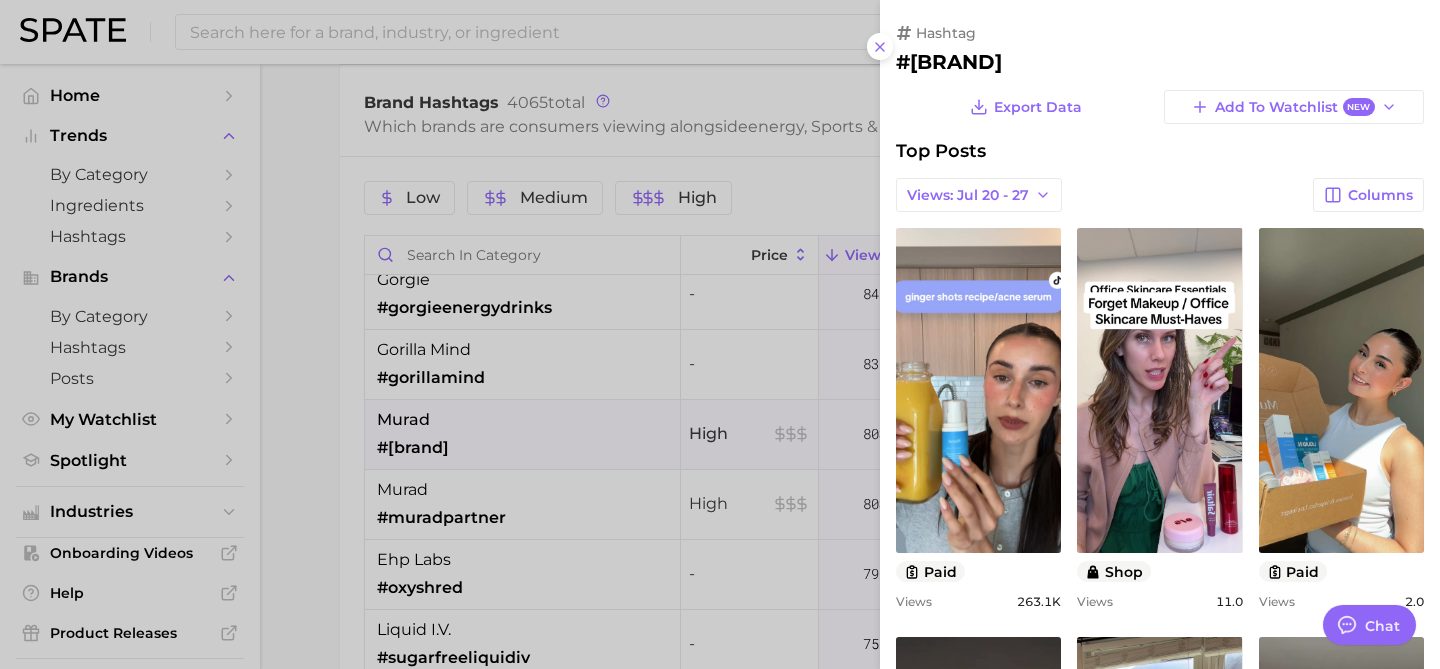 click at bounding box center [720, 334] 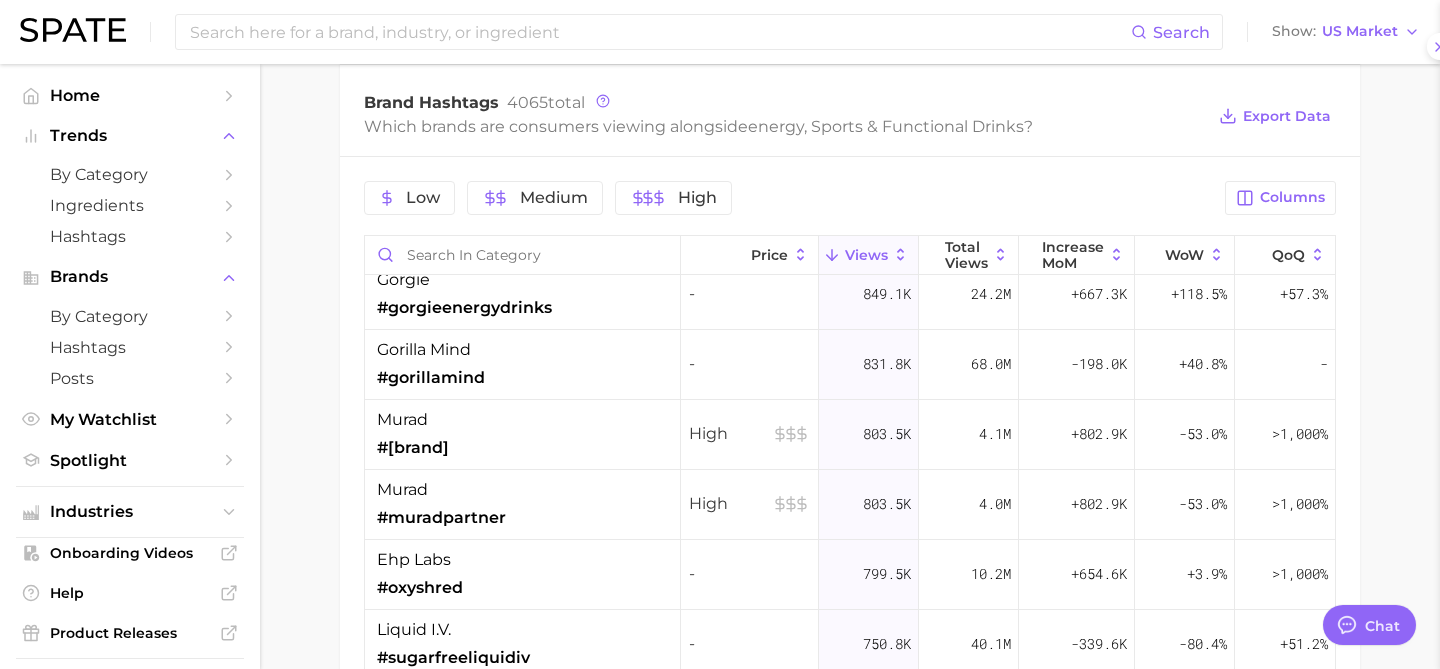 click at bounding box center (720, 334) 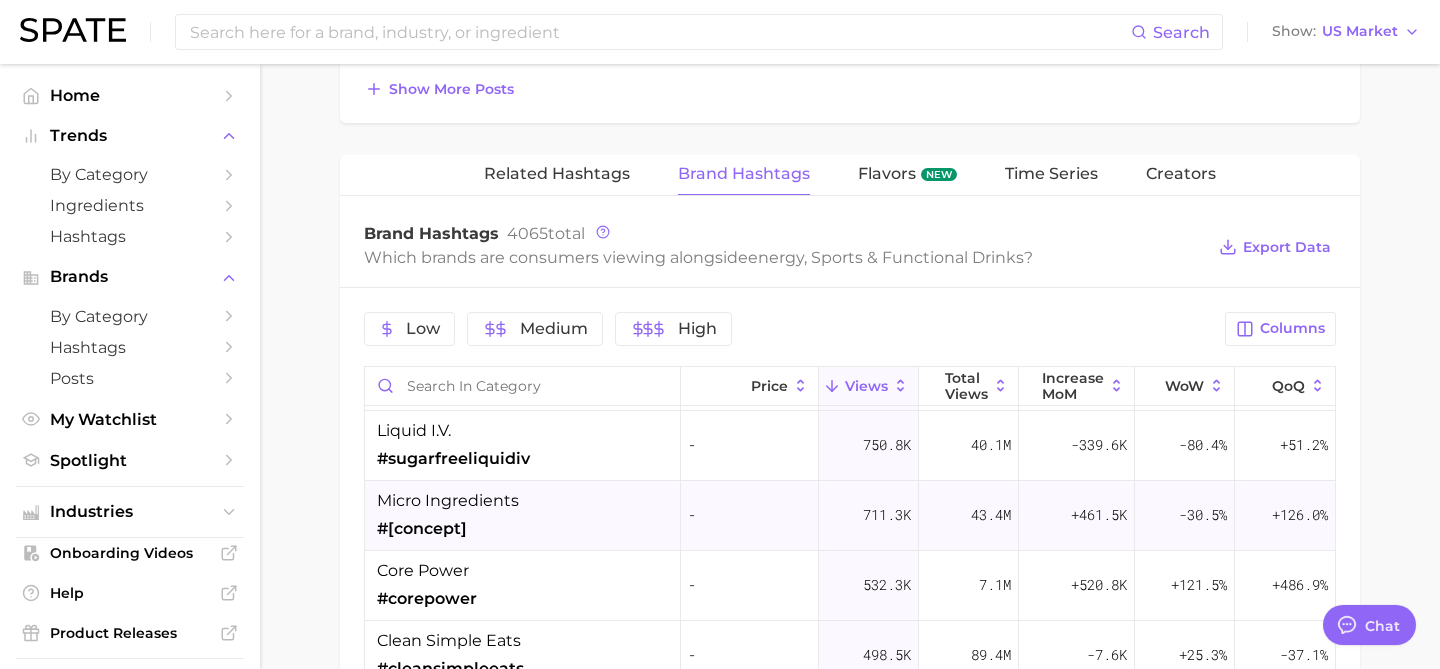 click on "#[CONCEPT]" at bounding box center [422, 529] 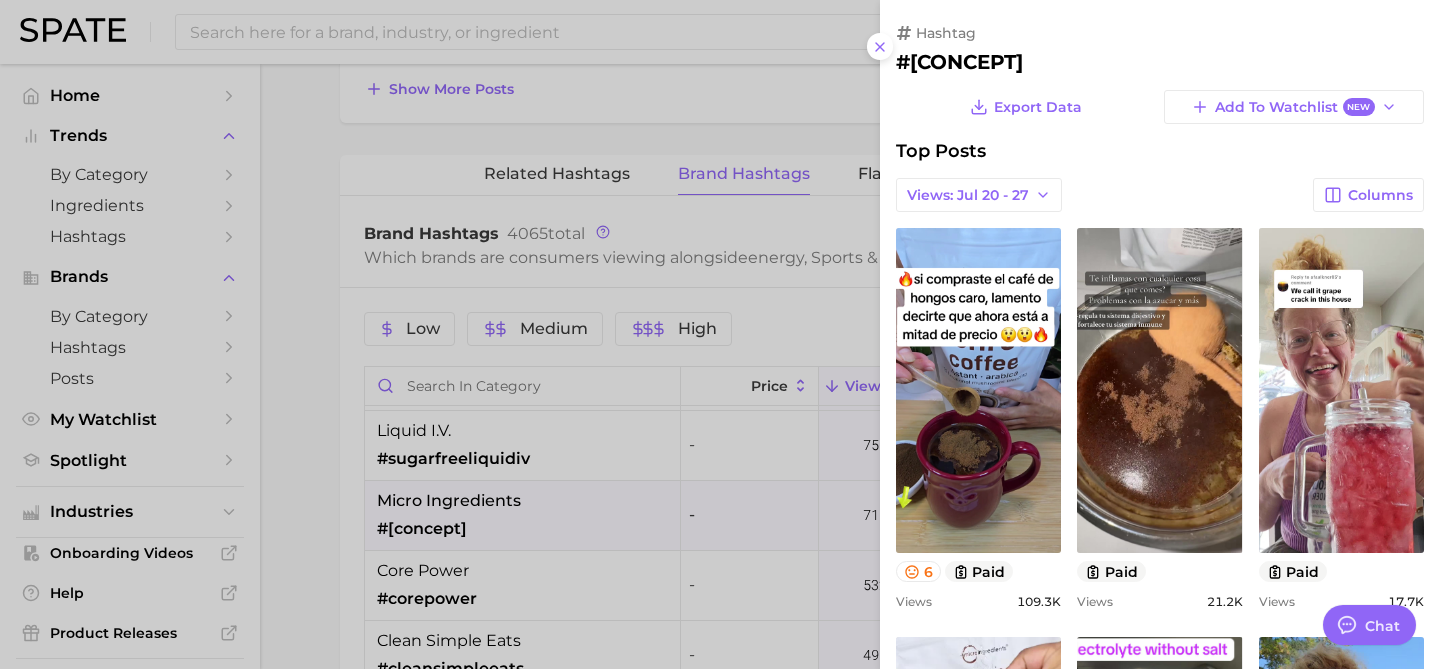 click at bounding box center [720, 334] 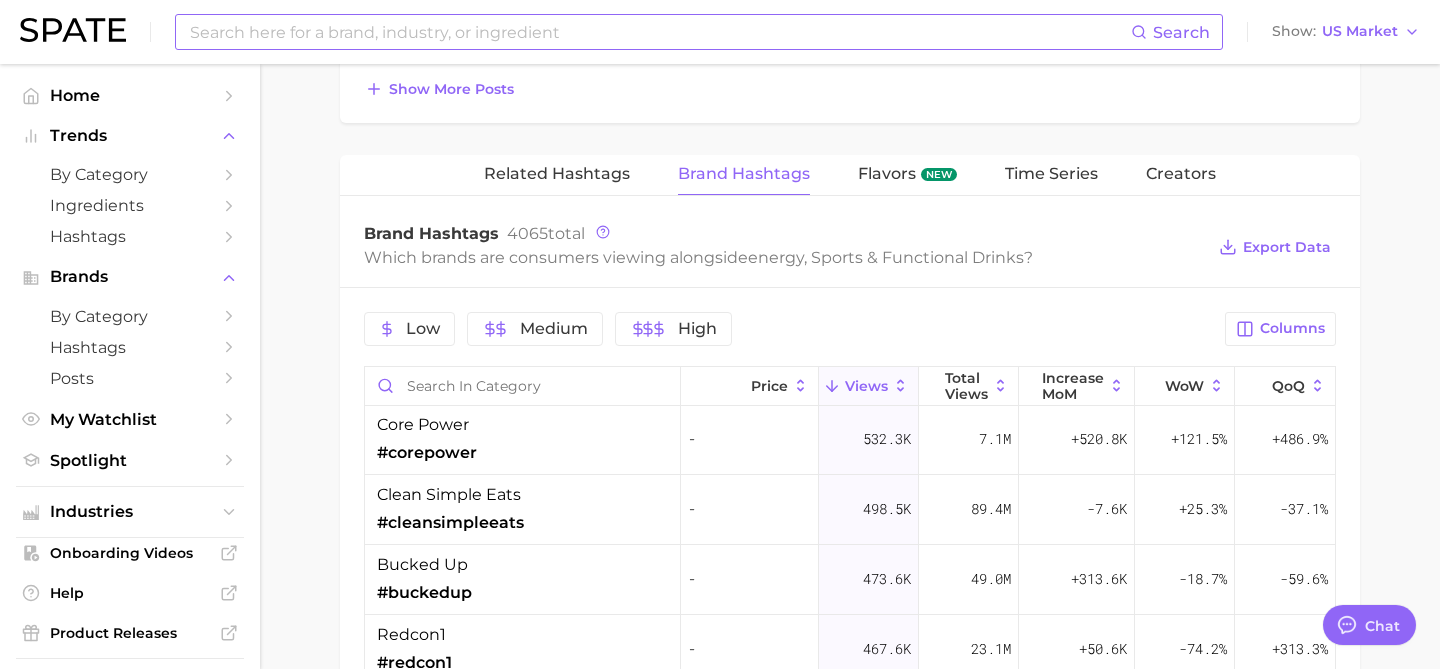 click at bounding box center [659, 32] 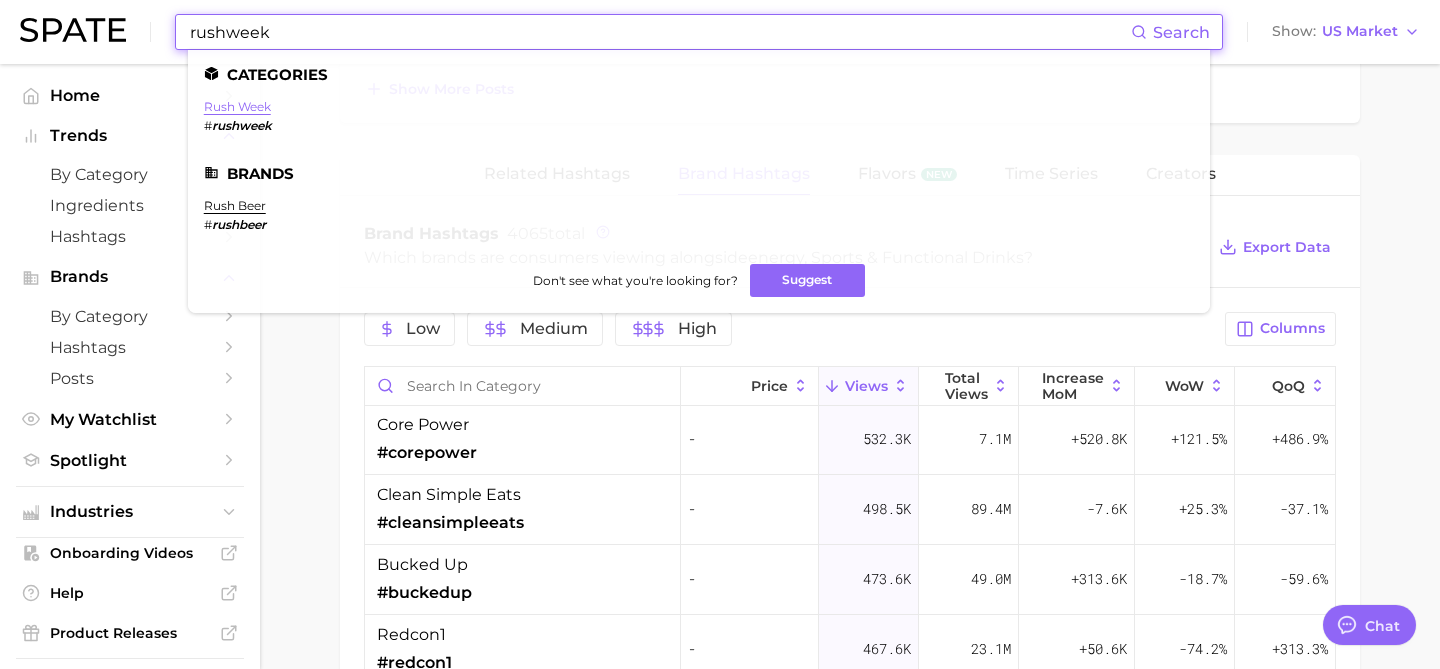 type on "rushweek" 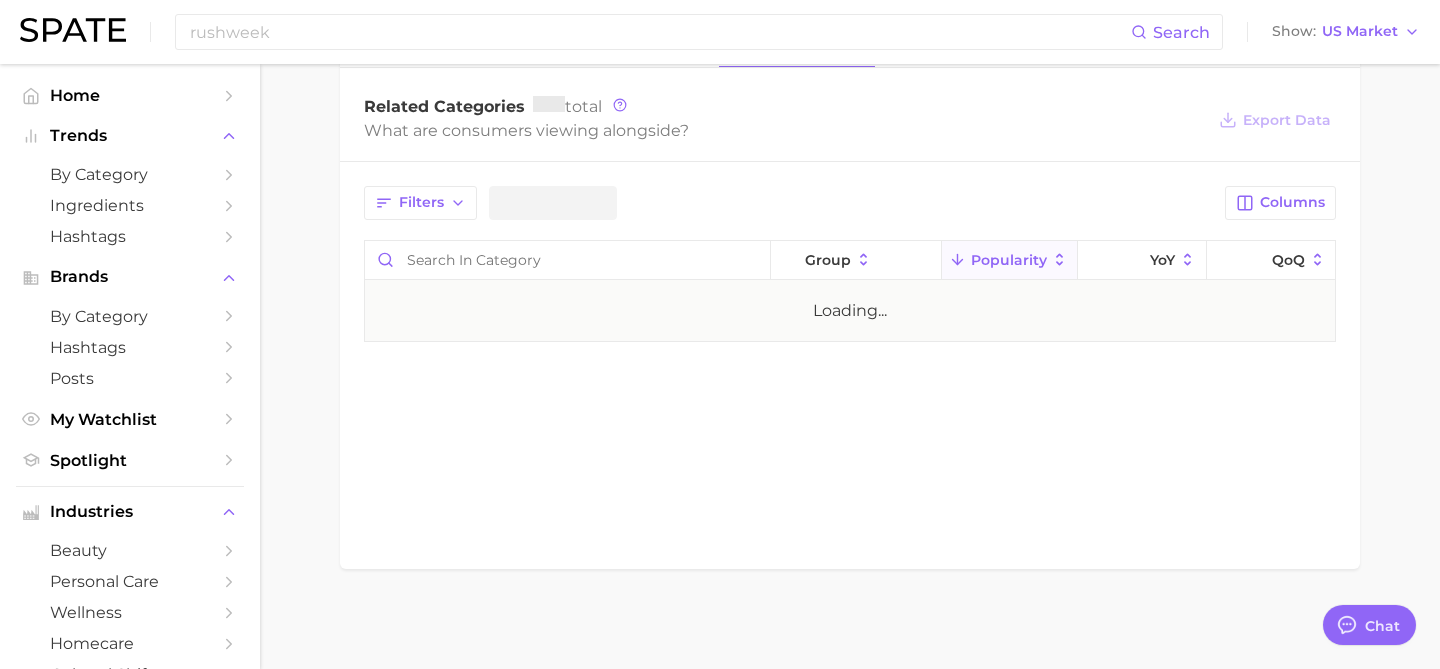 scroll, scrollTop: 0, scrollLeft: 0, axis: both 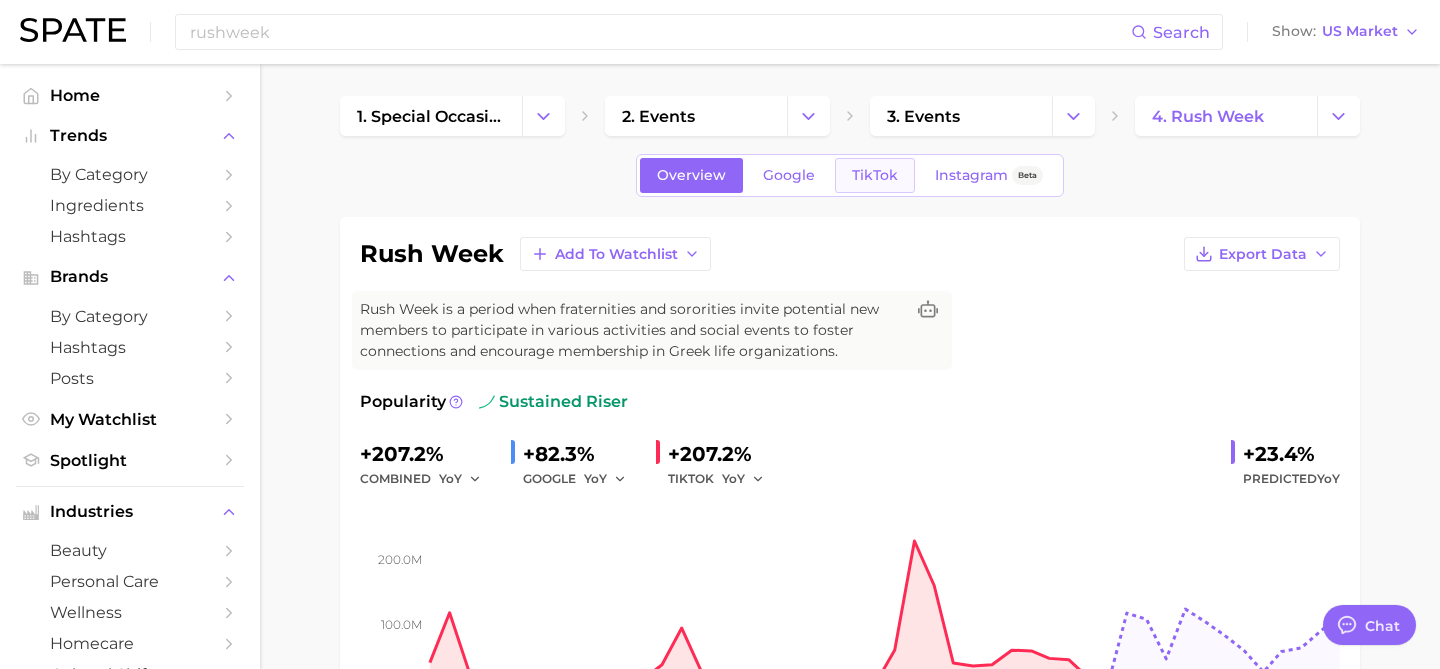 click on "TikTok" at bounding box center (875, 175) 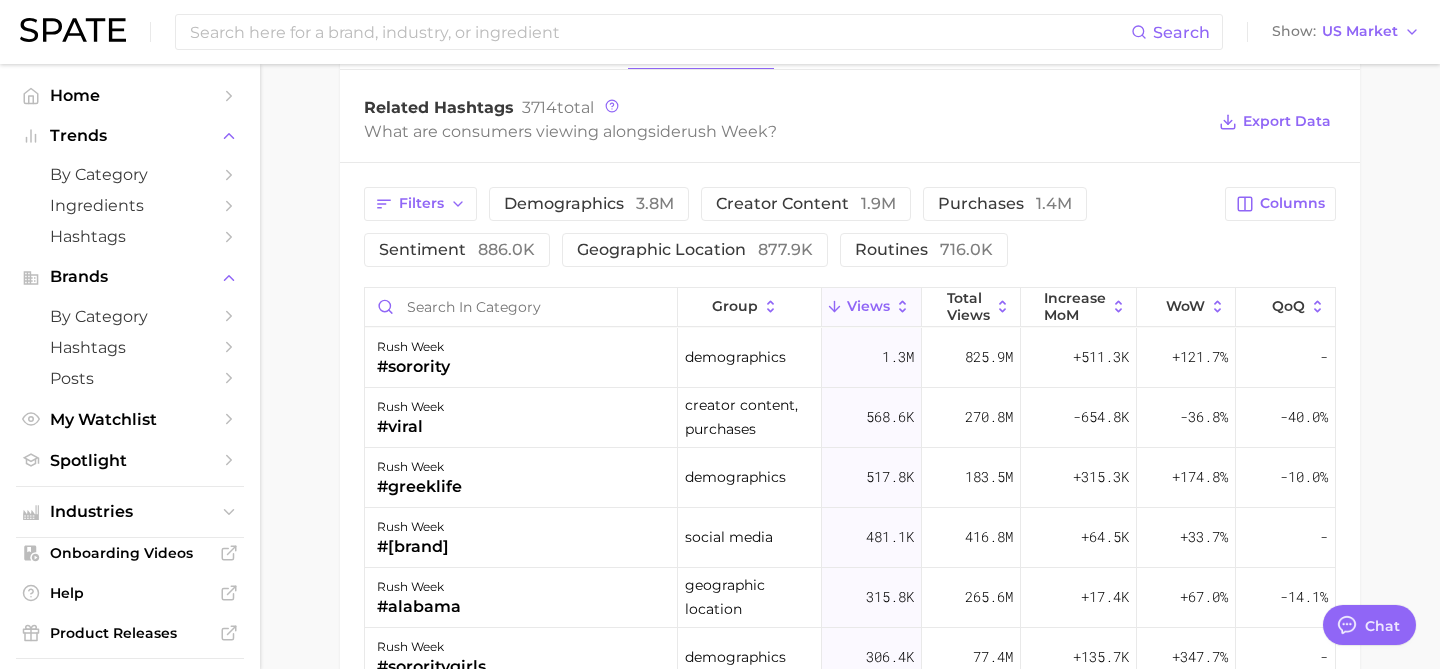 scroll, scrollTop: 1589, scrollLeft: 0, axis: vertical 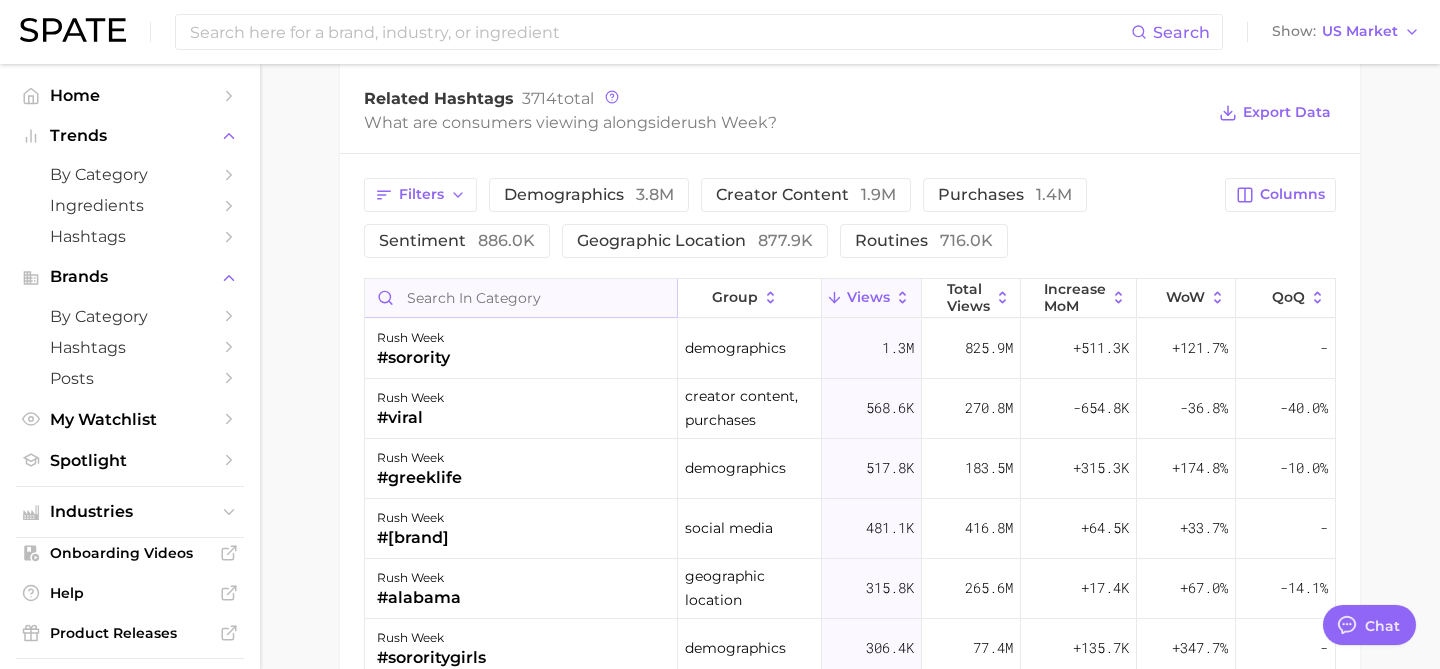 click at bounding box center (521, 298) 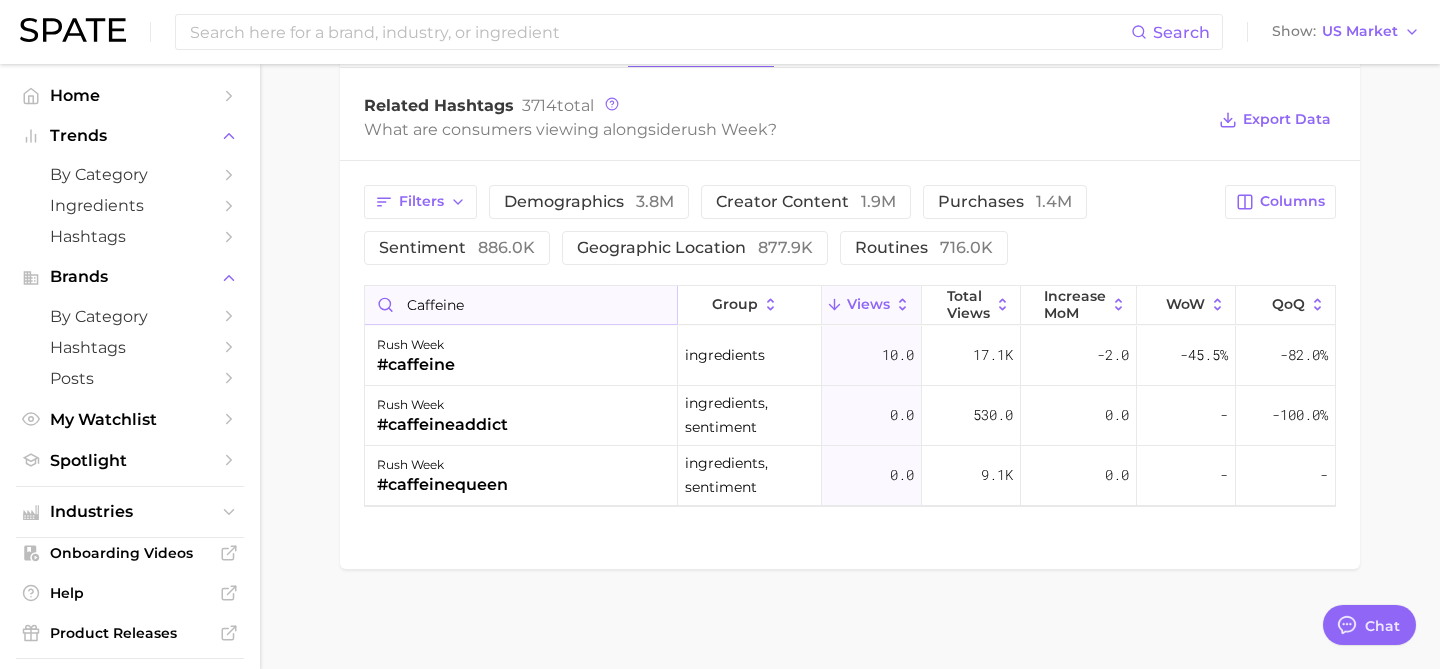scroll, scrollTop: 1581, scrollLeft: 0, axis: vertical 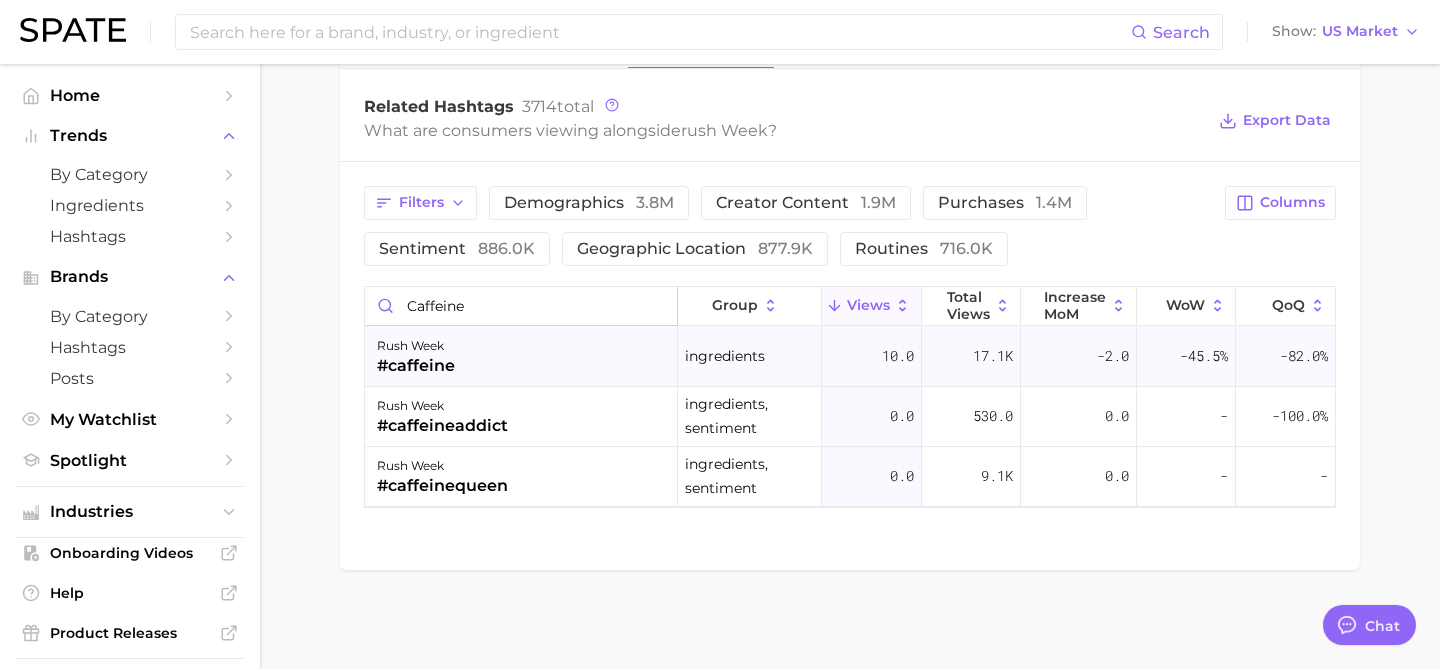 type on "caffeine" 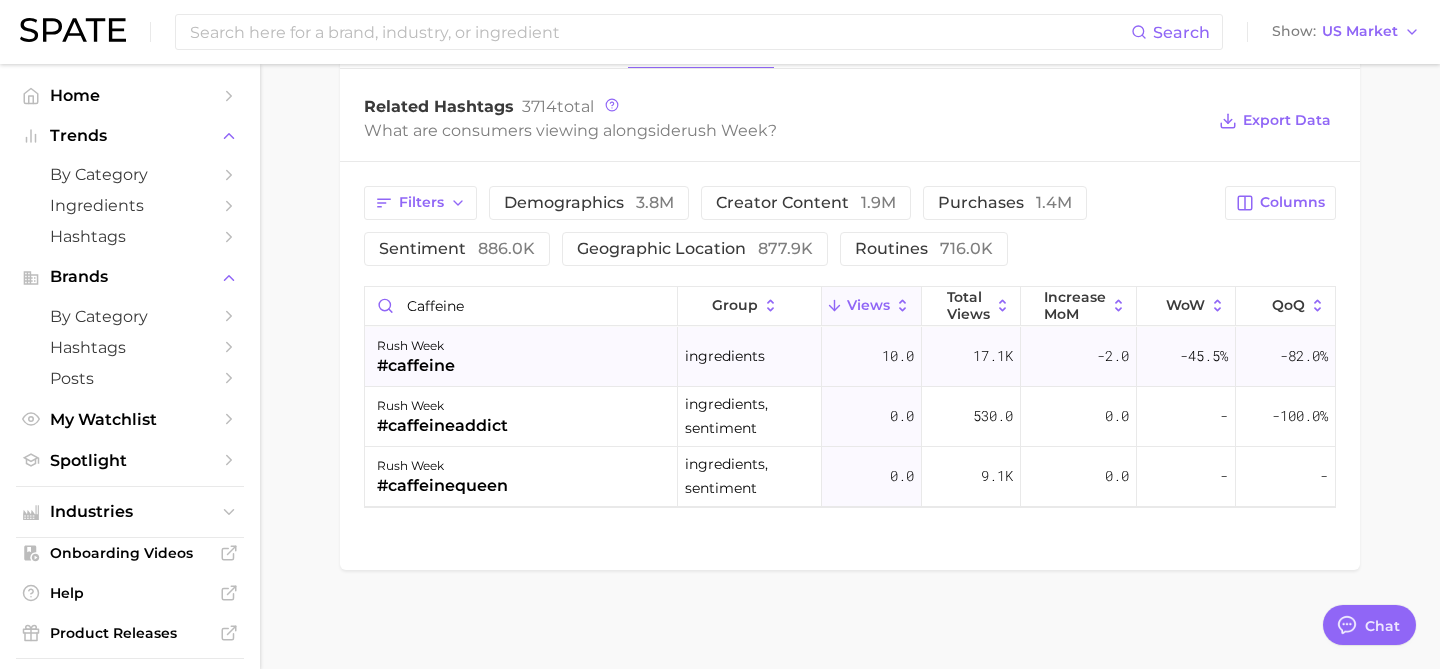 click on "rush week #caffeine" at bounding box center [521, 357] 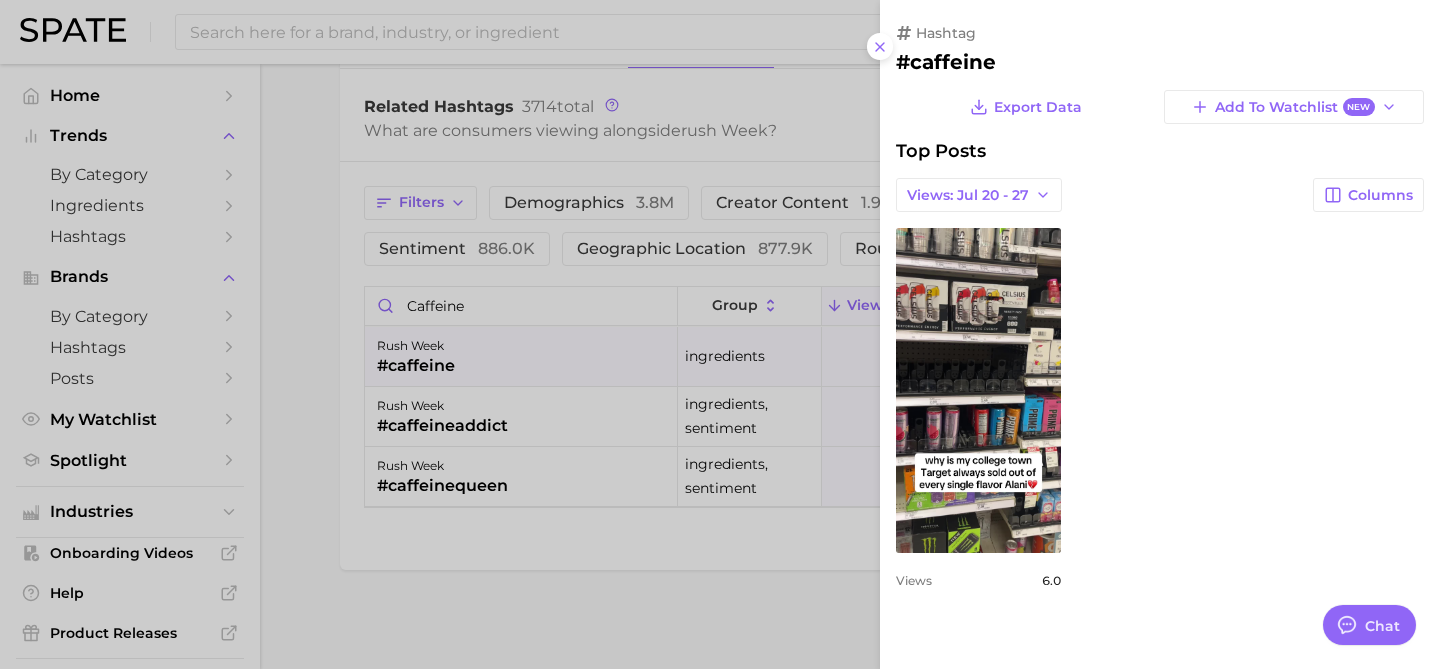 scroll, scrollTop: 0, scrollLeft: 0, axis: both 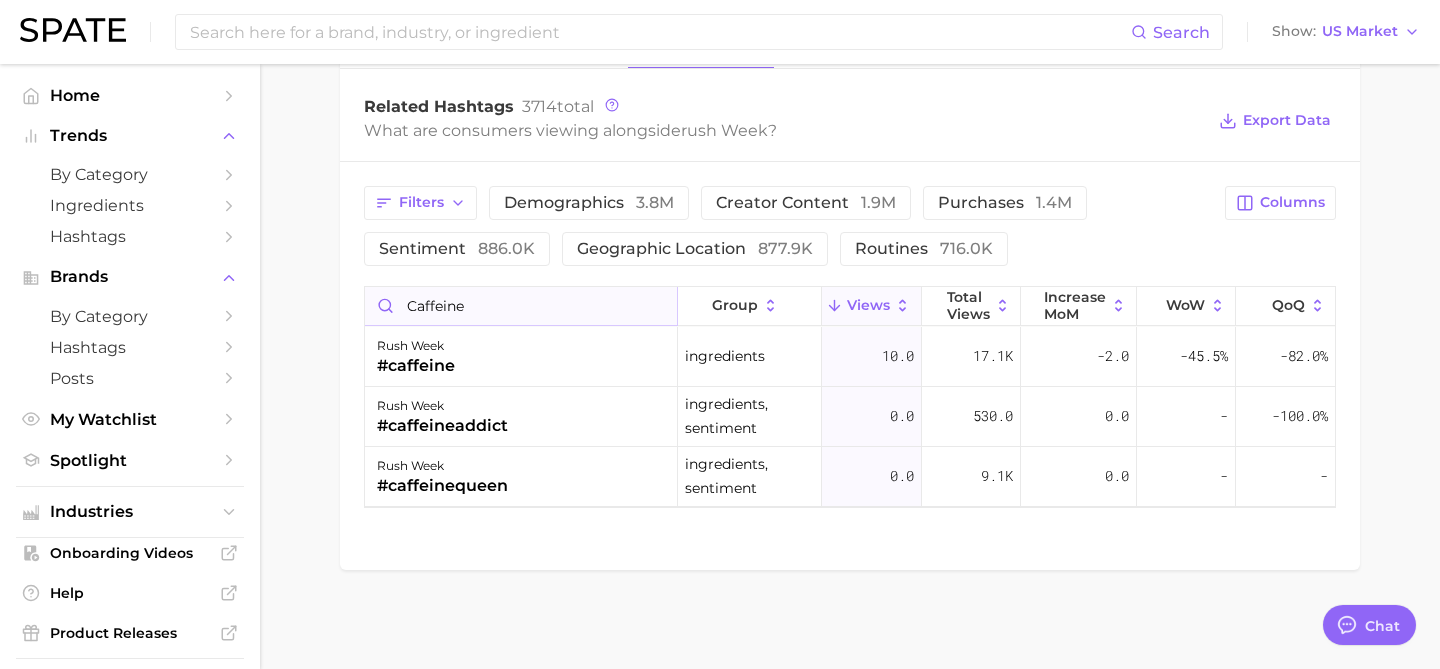 click on "caffeine" at bounding box center [521, 306] 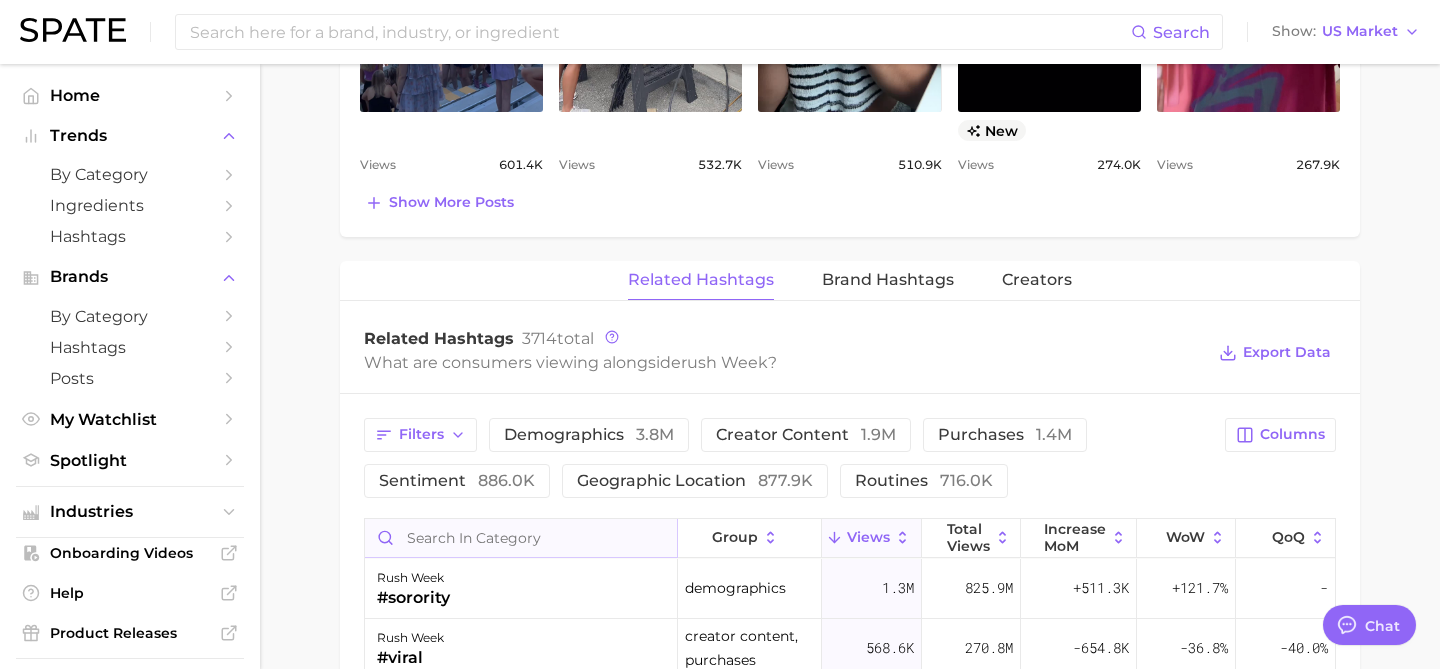scroll, scrollTop: 1314, scrollLeft: 0, axis: vertical 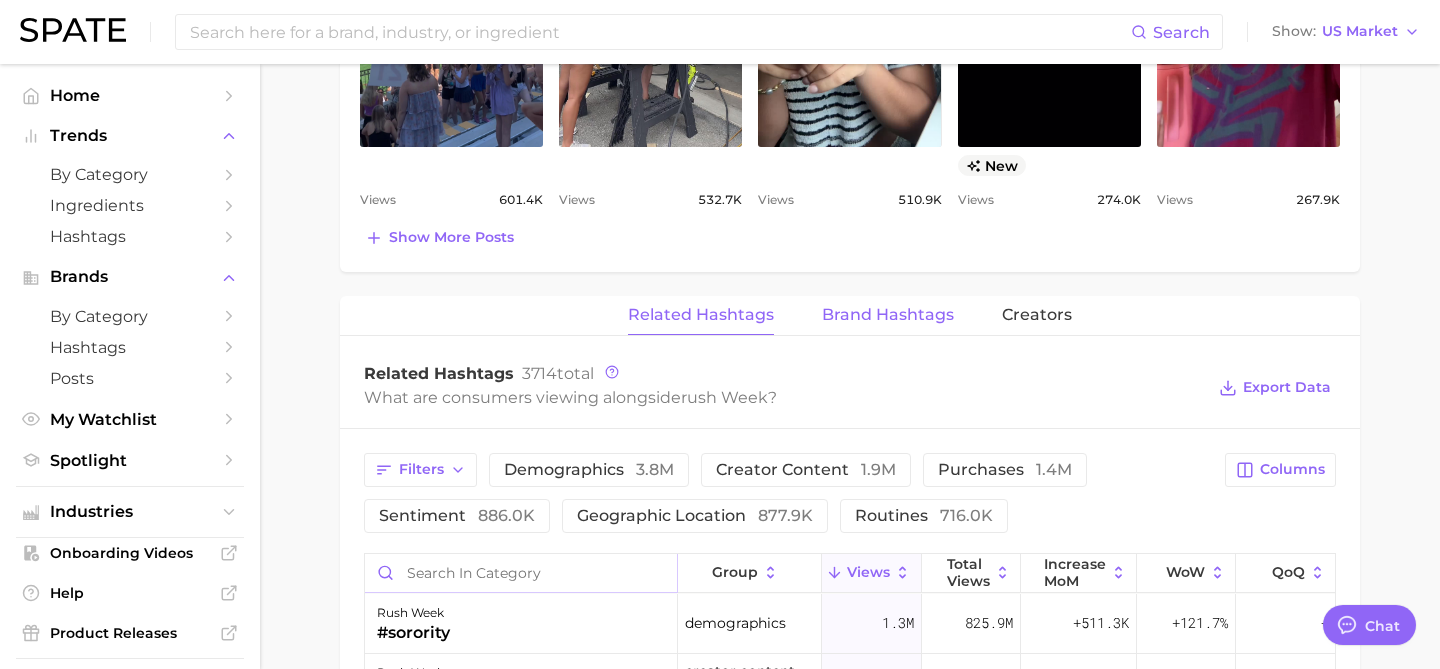 click on "Brand Hashtags" at bounding box center (888, 315) 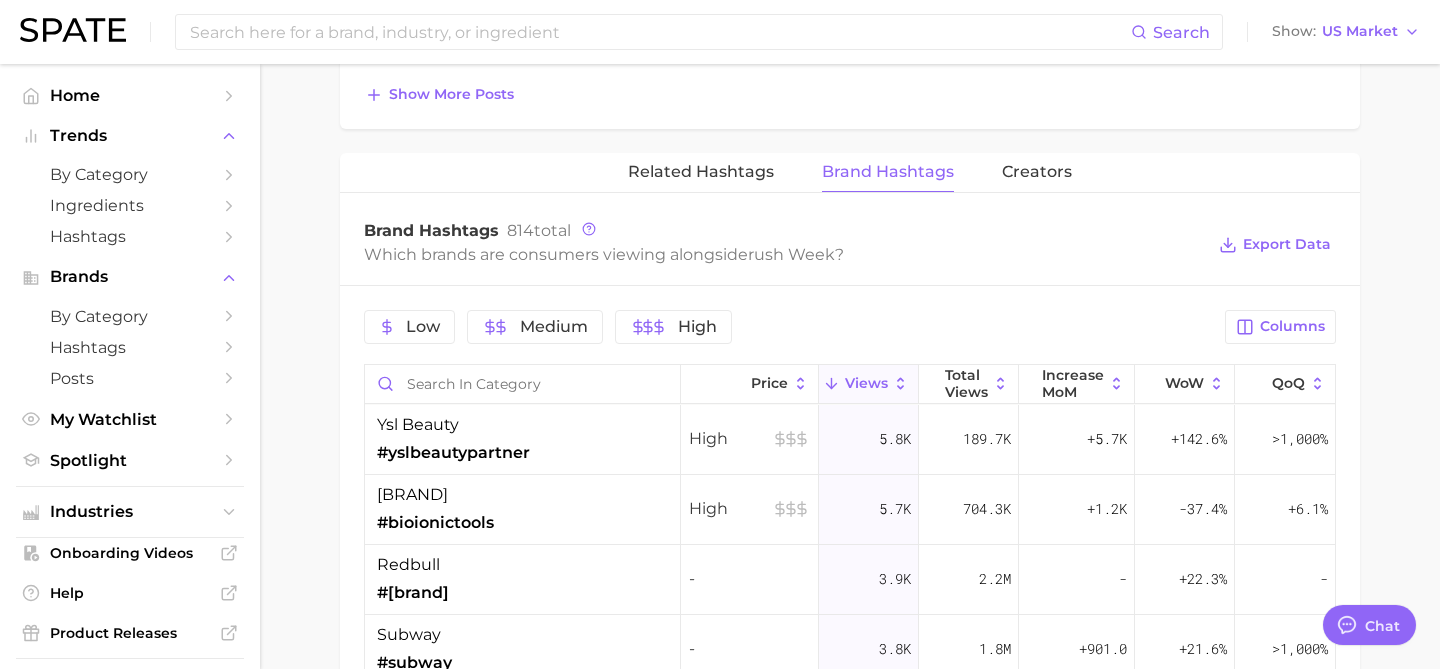scroll, scrollTop: 1518, scrollLeft: 0, axis: vertical 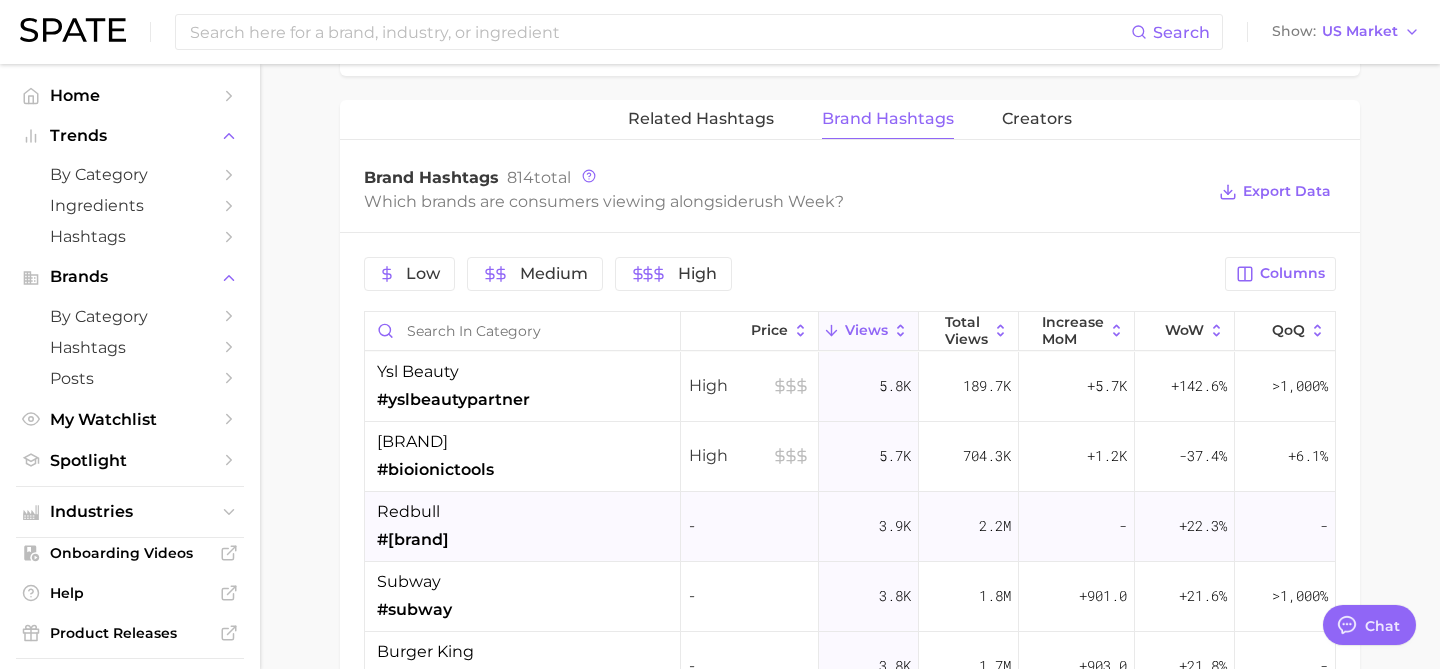 click on "[BRAND] #[BRAND]" at bounding box center [523, 527] 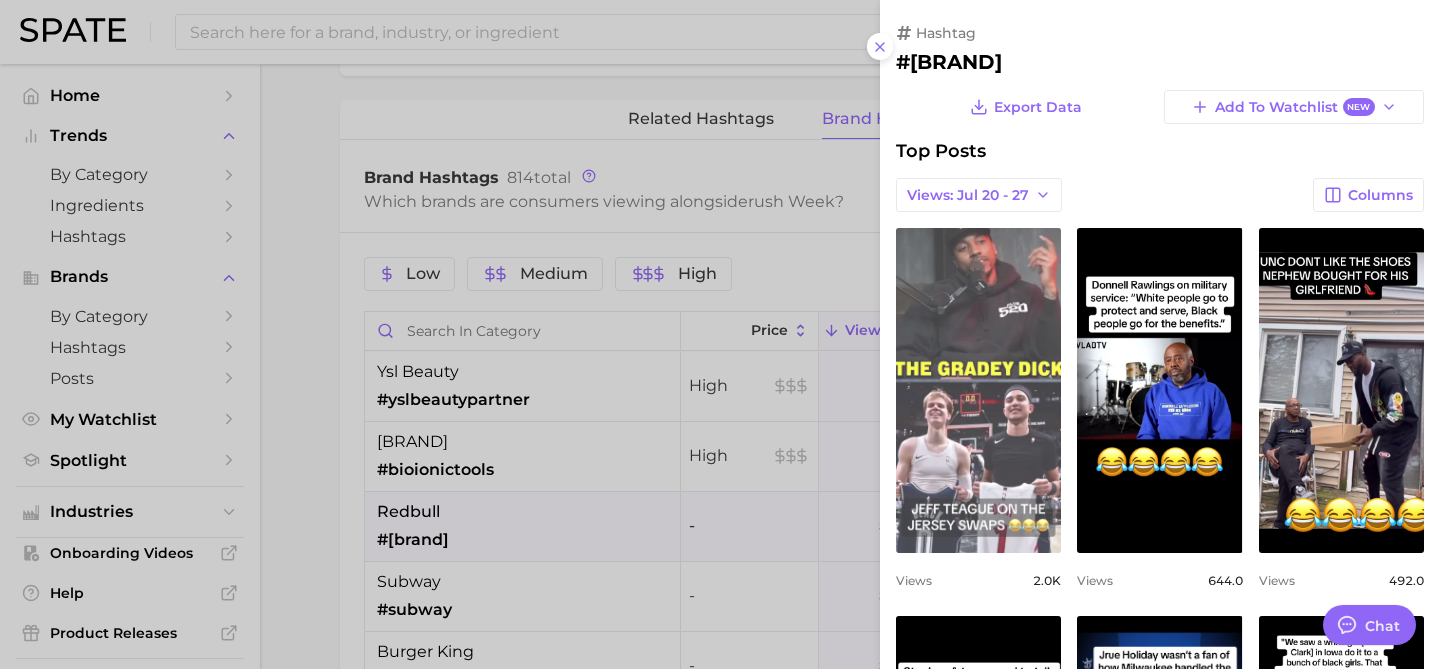 scroll, scrollTop: 0, scrollLeft: 0, axis: both 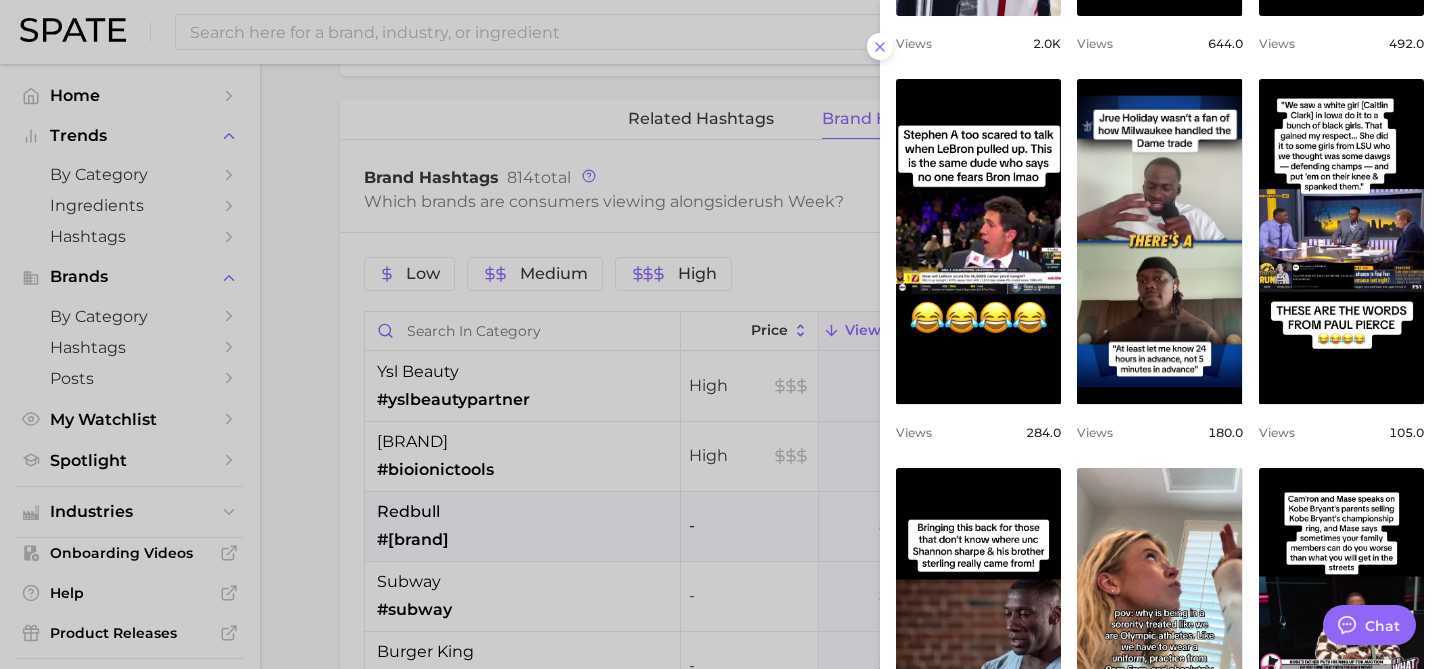 click at bounding box center [720, 334] 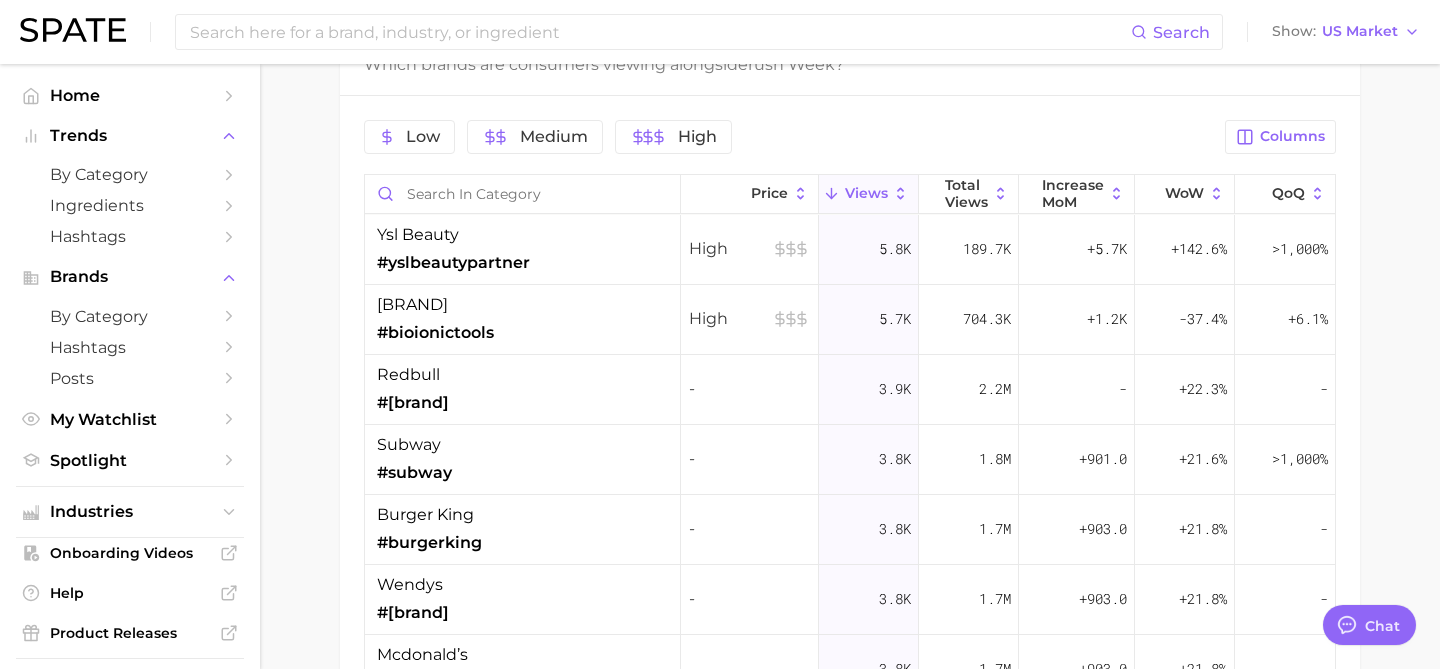 scroll, scrollTop: 1648, scrollLeft: 0, axis: vertical 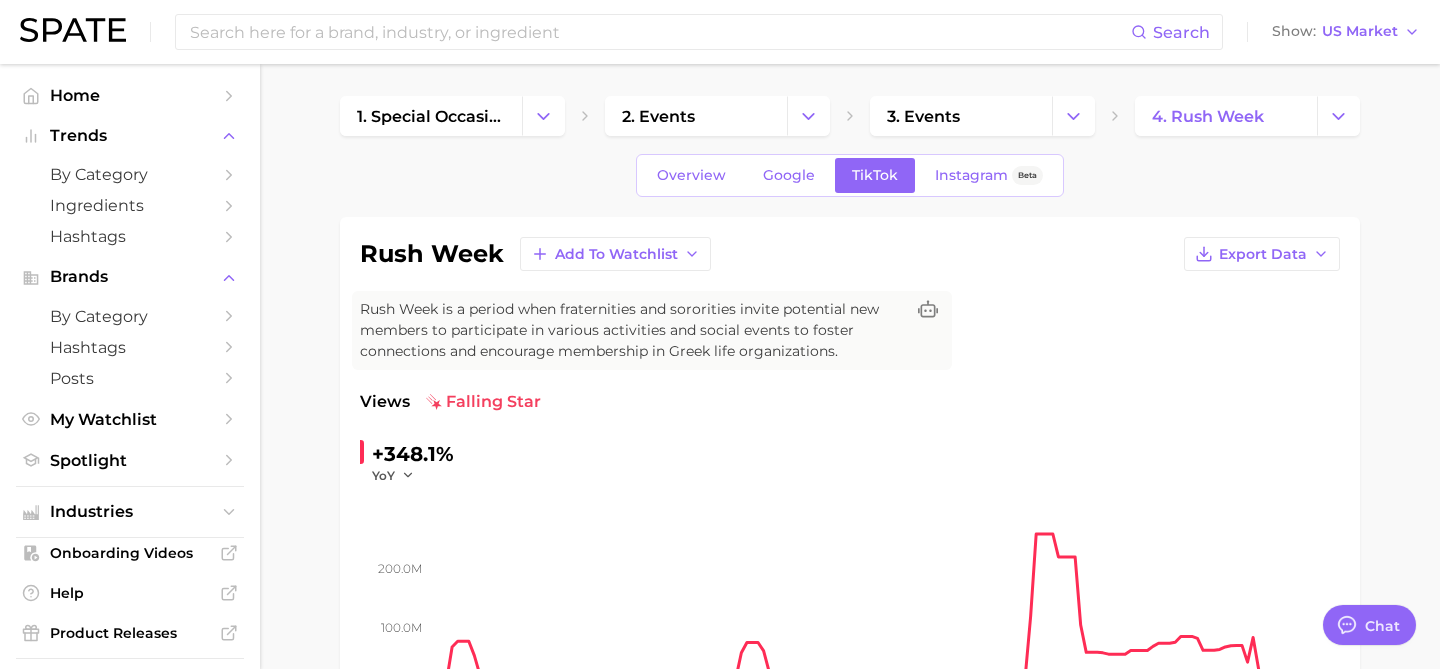 click on "Views falling star +348.1% YoY 100.0m 200.0m 2023 2024 2025 avg. weekly views 12.9m Very high paid views 2.9% Low sentiment score - / 10 Insufficient Data posts 2.5m Very high engagement 7.4% High TikTok shop 2.3% Low Show more Top Hashtags for rush week by Views high to low View As Text Export Data # rush tok #bama rush tok # rush week Top Posts for rush week Export Data Views: Jul 20 - 27 Positive 0 Mixed 0 Negative 0 Columns view post on TikTok Views 601.4k view post on TikTok Views 532.7k view post on TikTok Views 510.9k view post on TikTok new Views 274.0k view post on TikTok Views 267.9k Show more posts Related Hashtags Brand Hashtags Creators 814 total" at bounding box center [850, 1339] 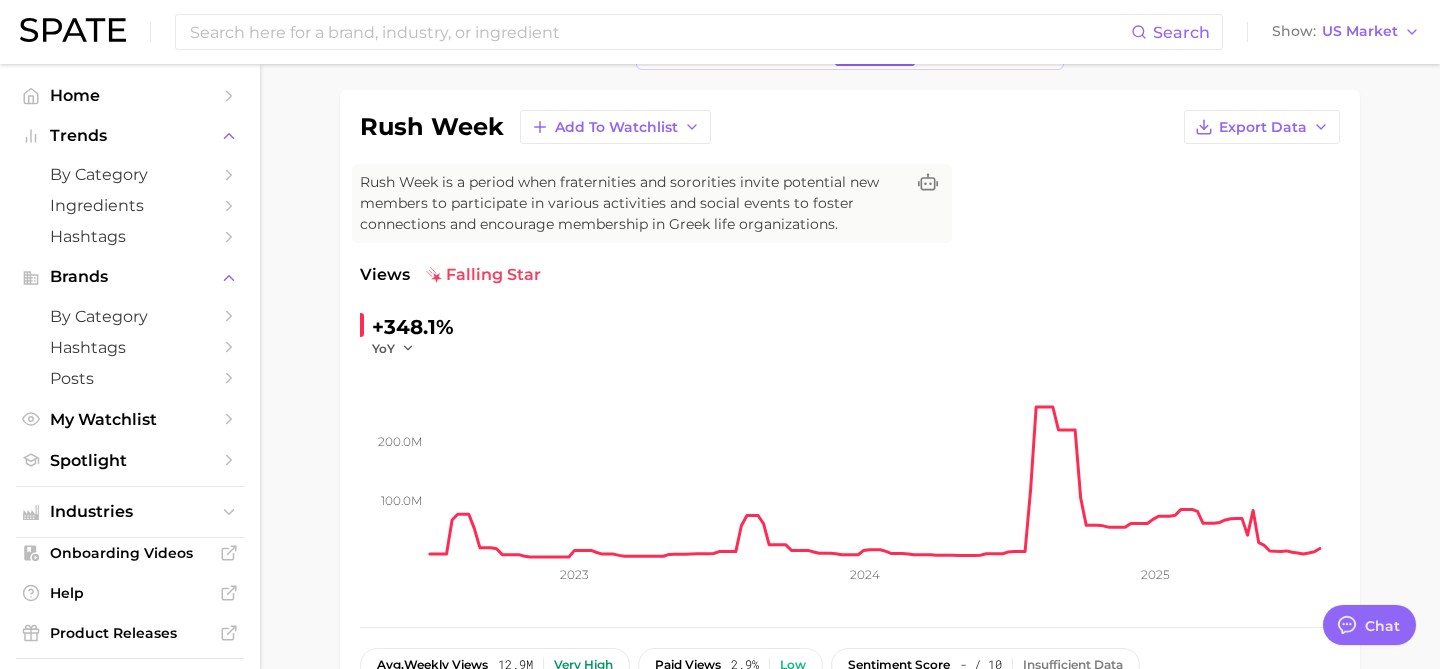 scroll, scrollTop: 0, scrollLeft: 0, axis: both 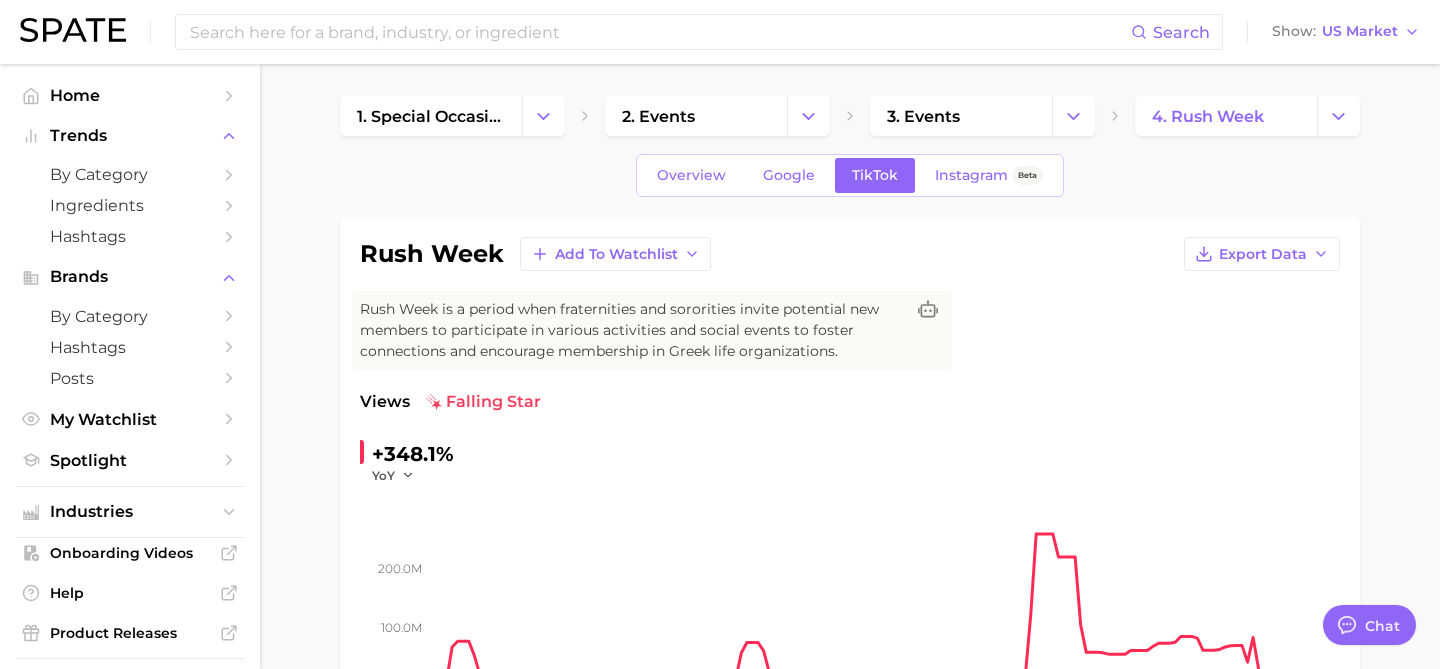 type on "rushweek" 